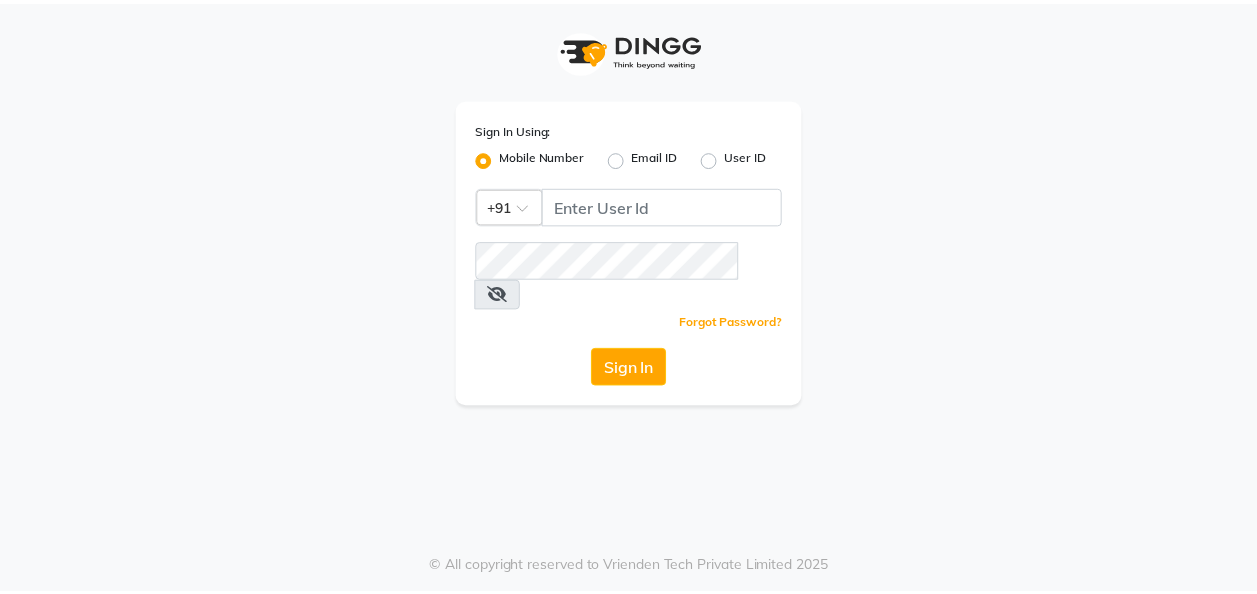 scroll, scrollTop: 0, scrollLeft: 0, axis: both 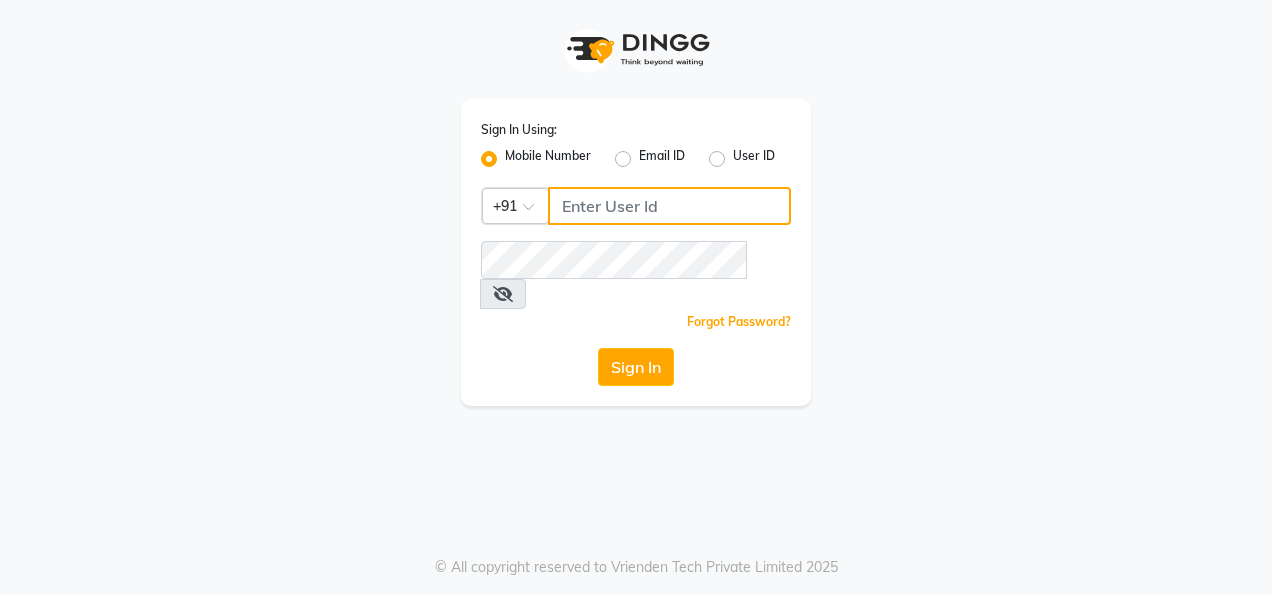 type on "7889170976" 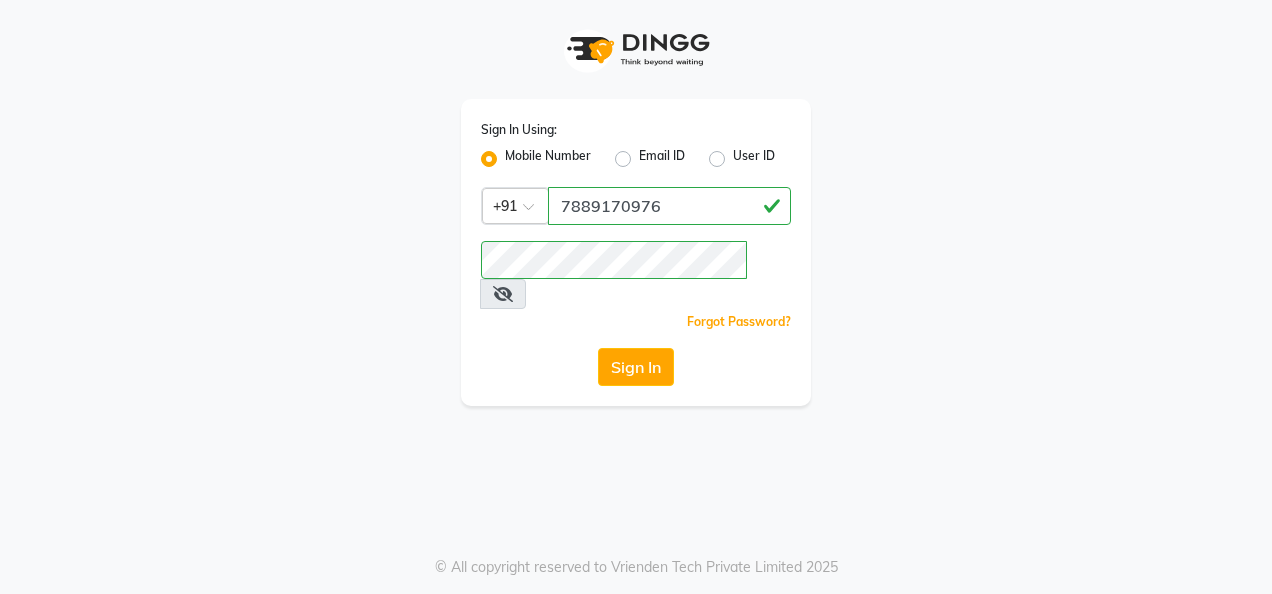 click on "Sign In Using: Mobile Number Email ID User ID Country Code × +91 7889170976  Remember me Forgot Password?  Sign In" 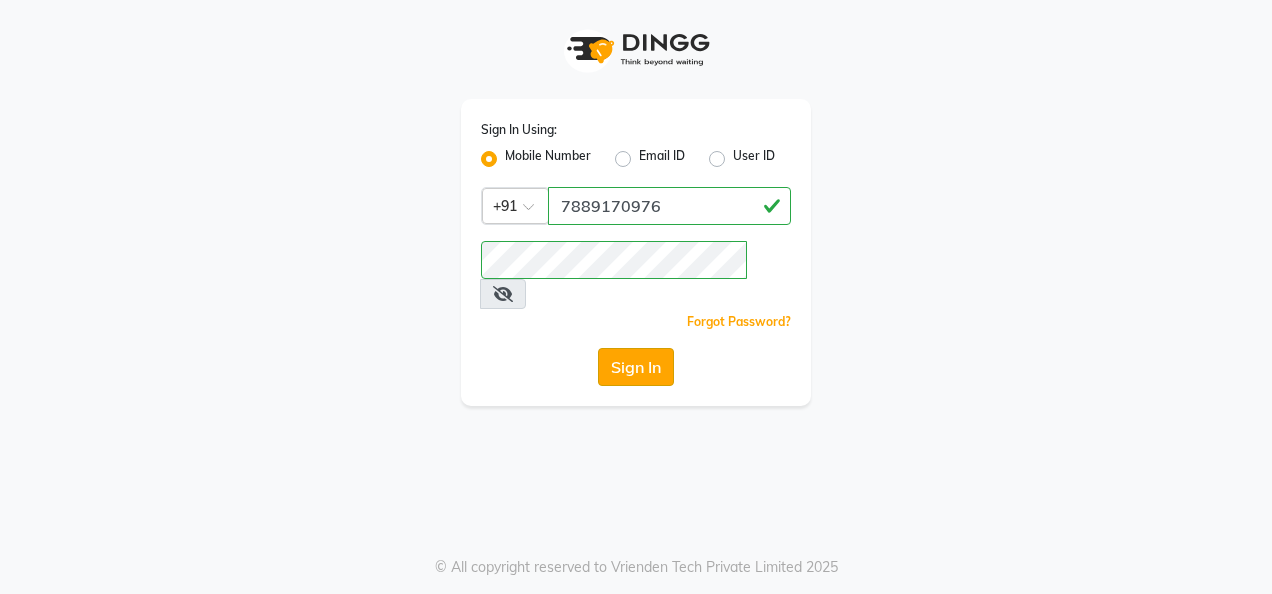 click on "Sign In" 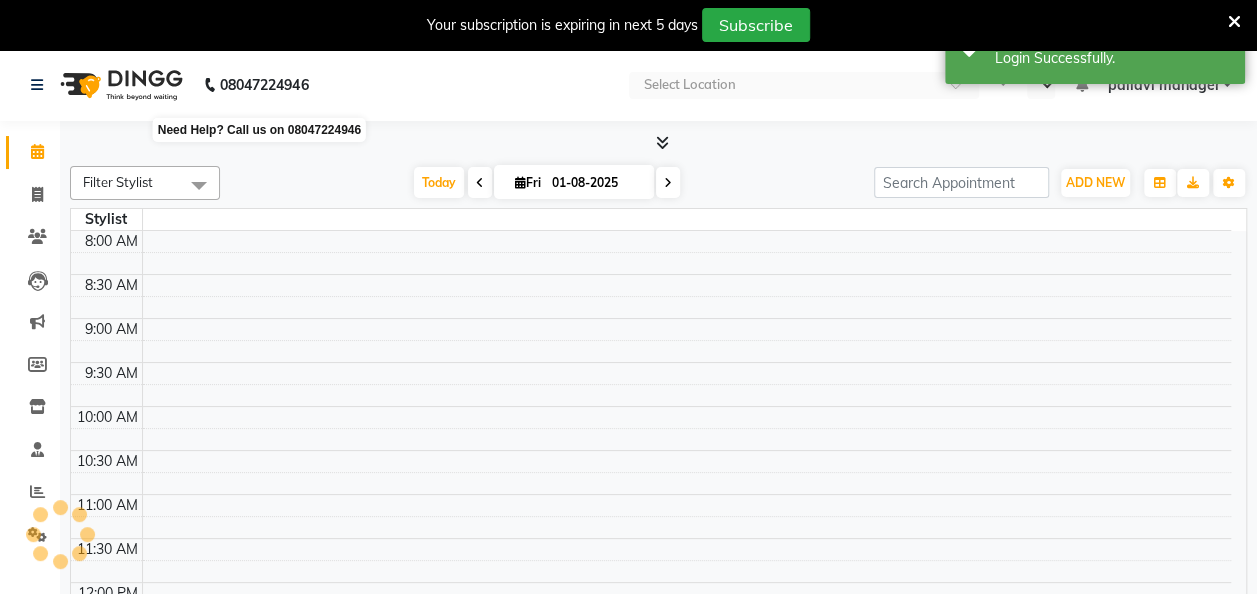 select on "en" 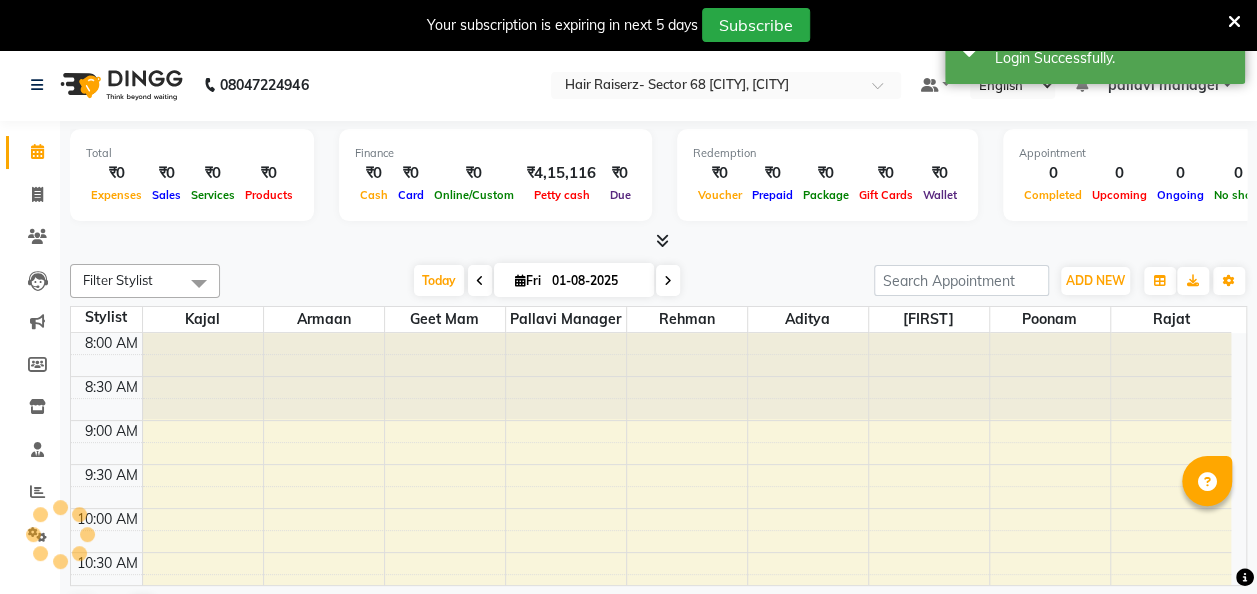 scroll, scrollTop: 0, scrollLeft: 0, axis: both 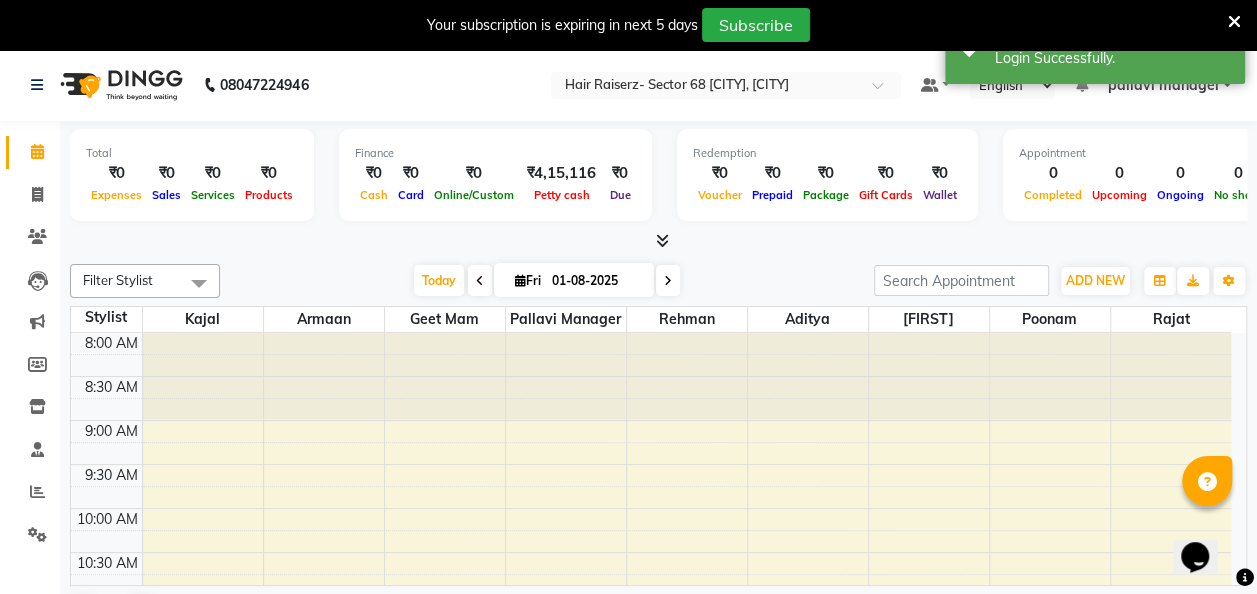 click on "Calendar" 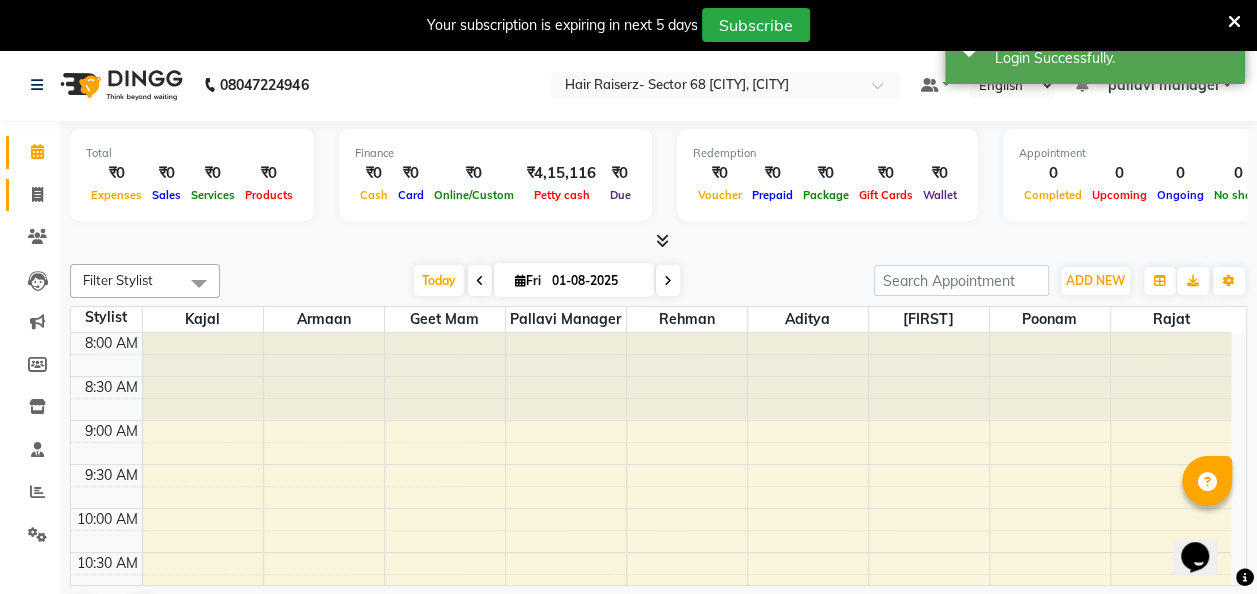 click on "Invoice" 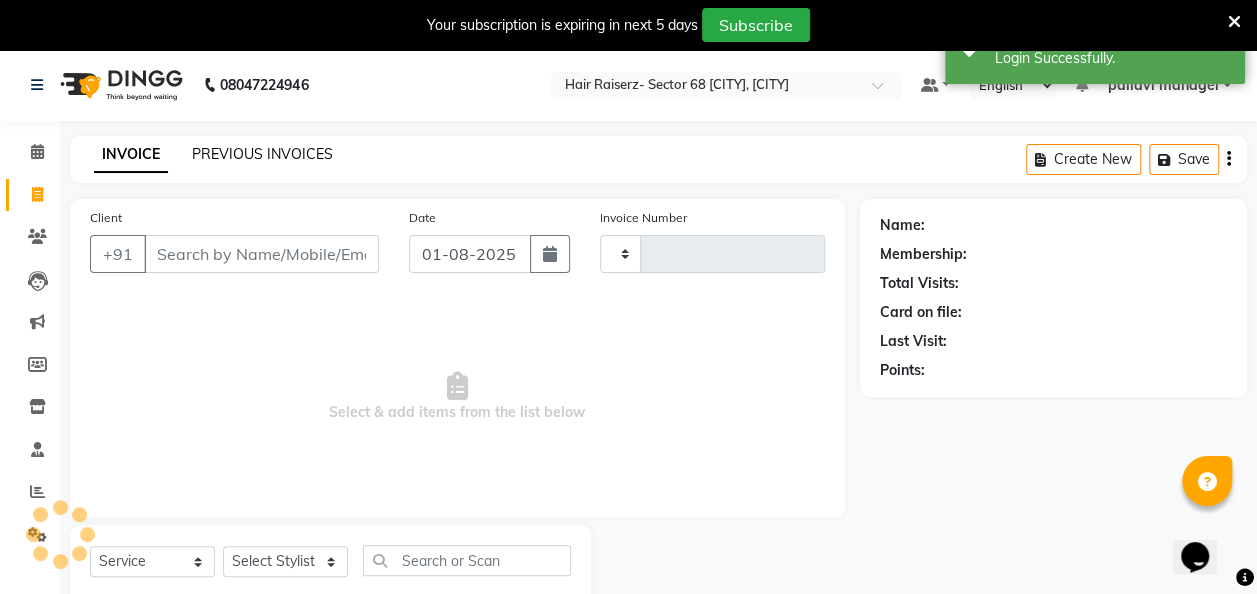 type on "1710" 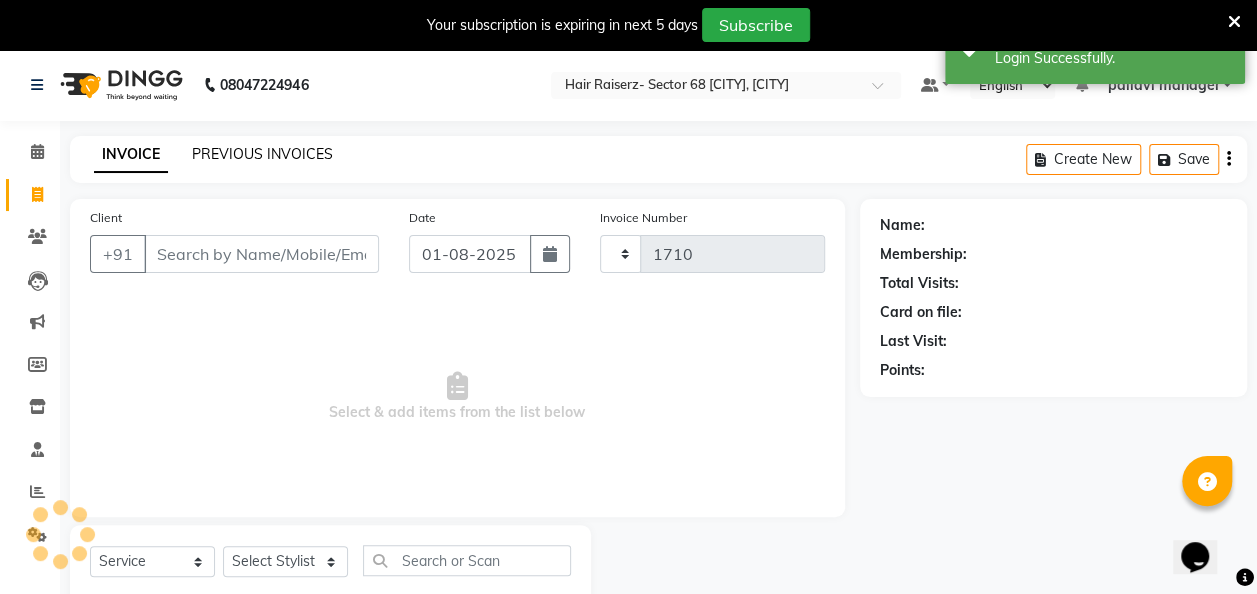 select on "6691" 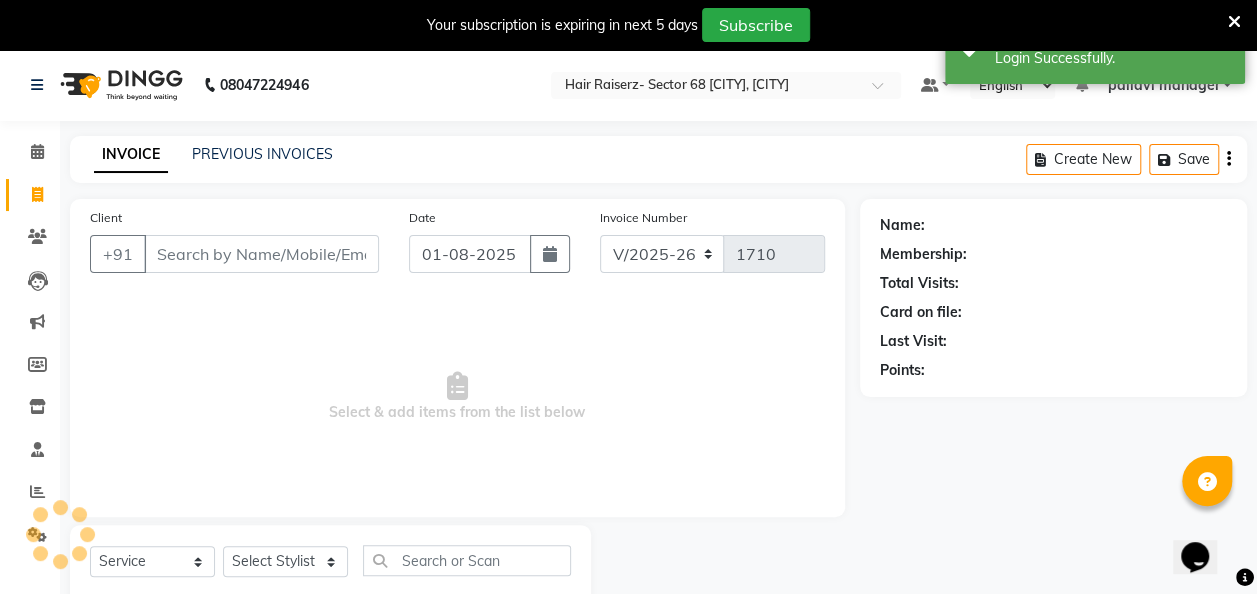 click on "INVOICE PREVIOUS INVOICES Create New   Save" 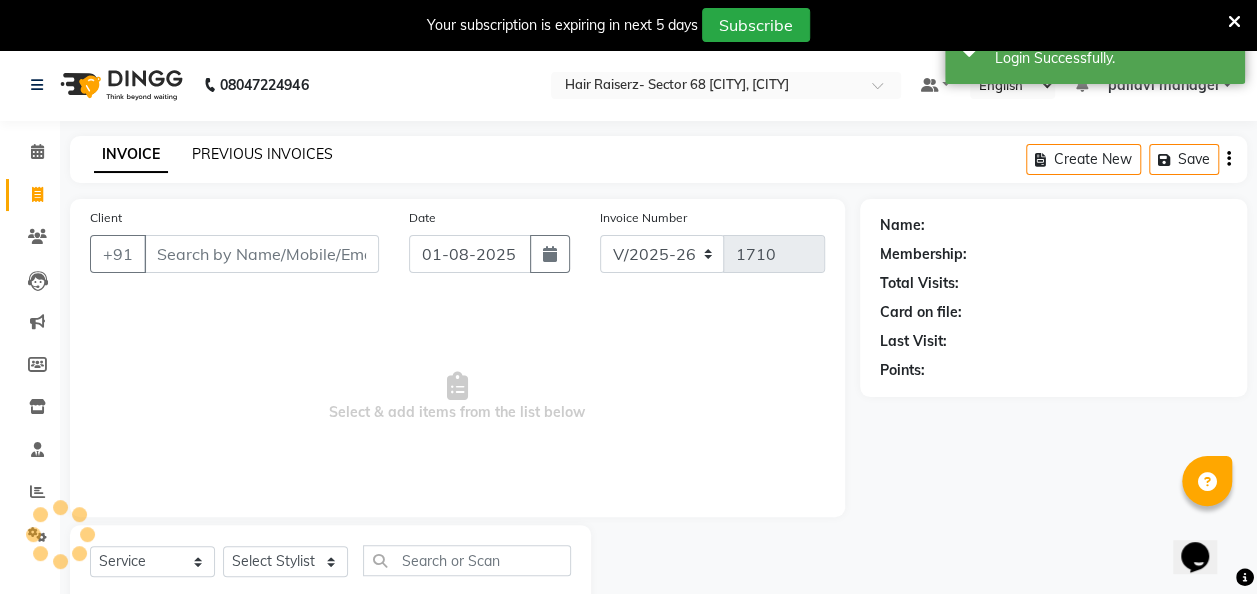 click on "PREVIOUS INVOICES" 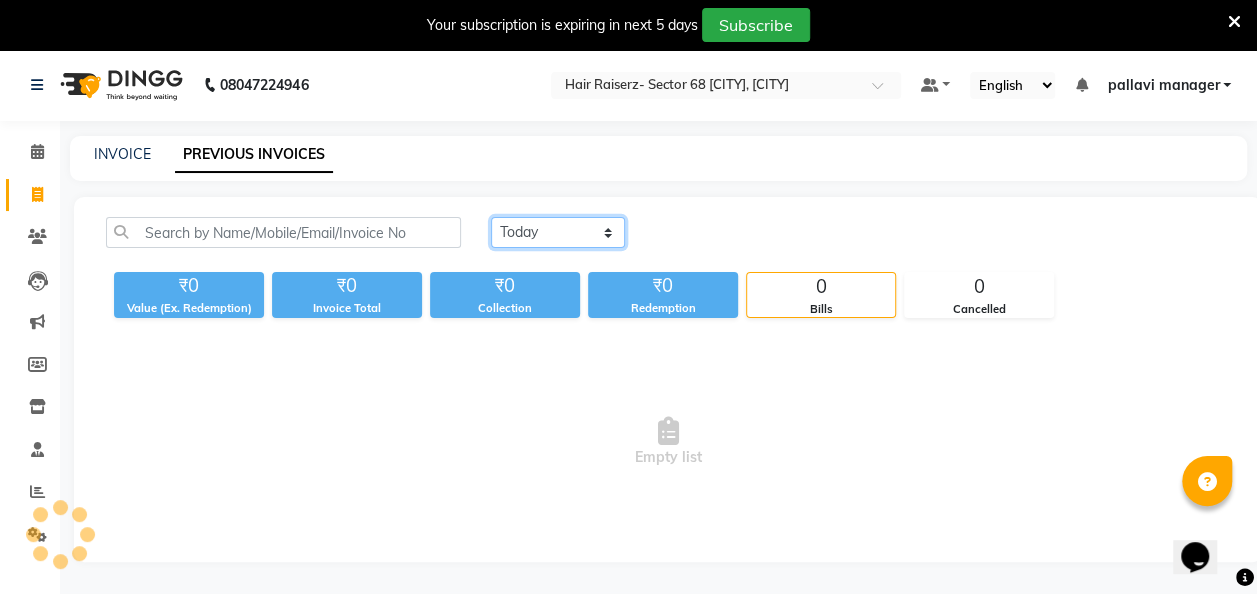 click on "Today Yesterday Custom Range" 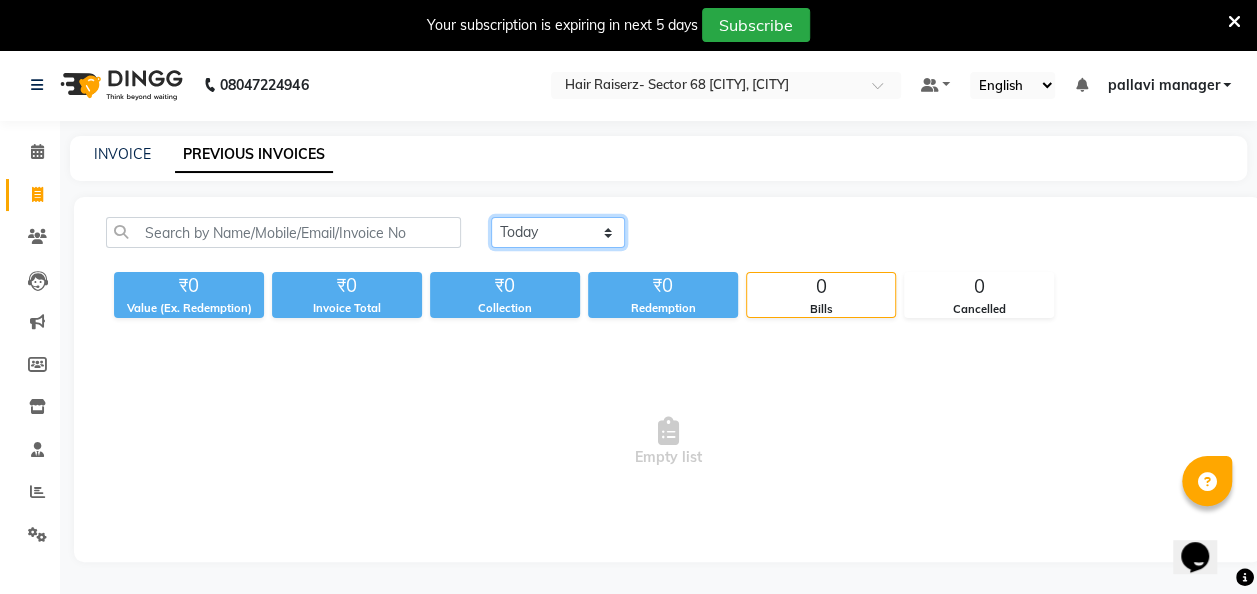 select on "range" 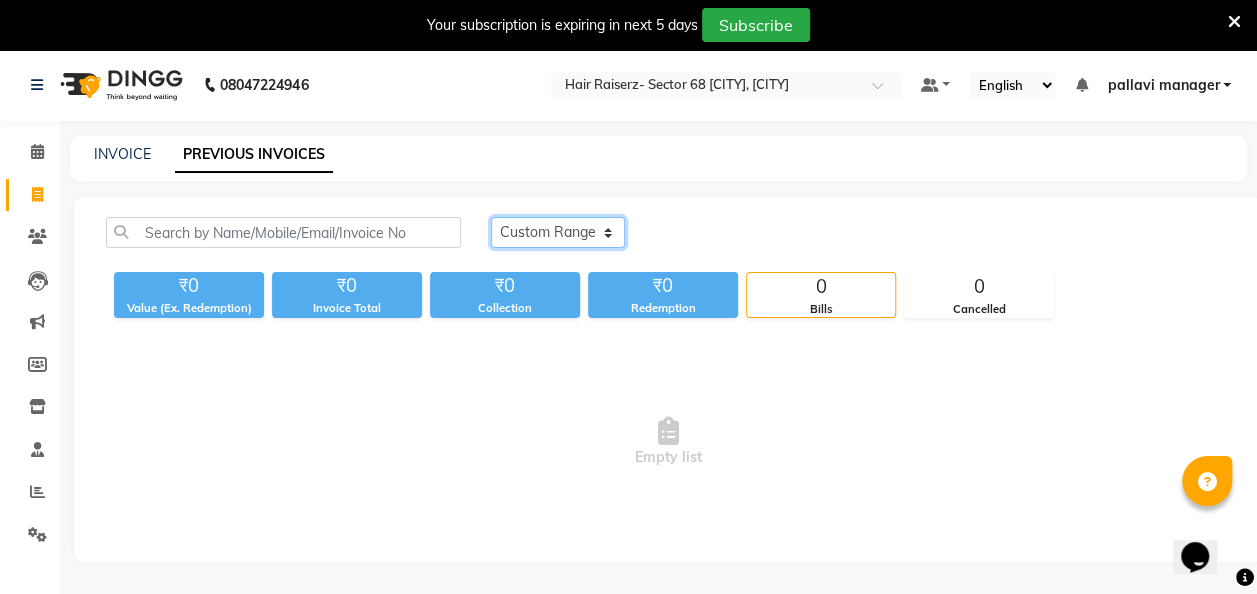 click on "Today Yesterday Custom Range" 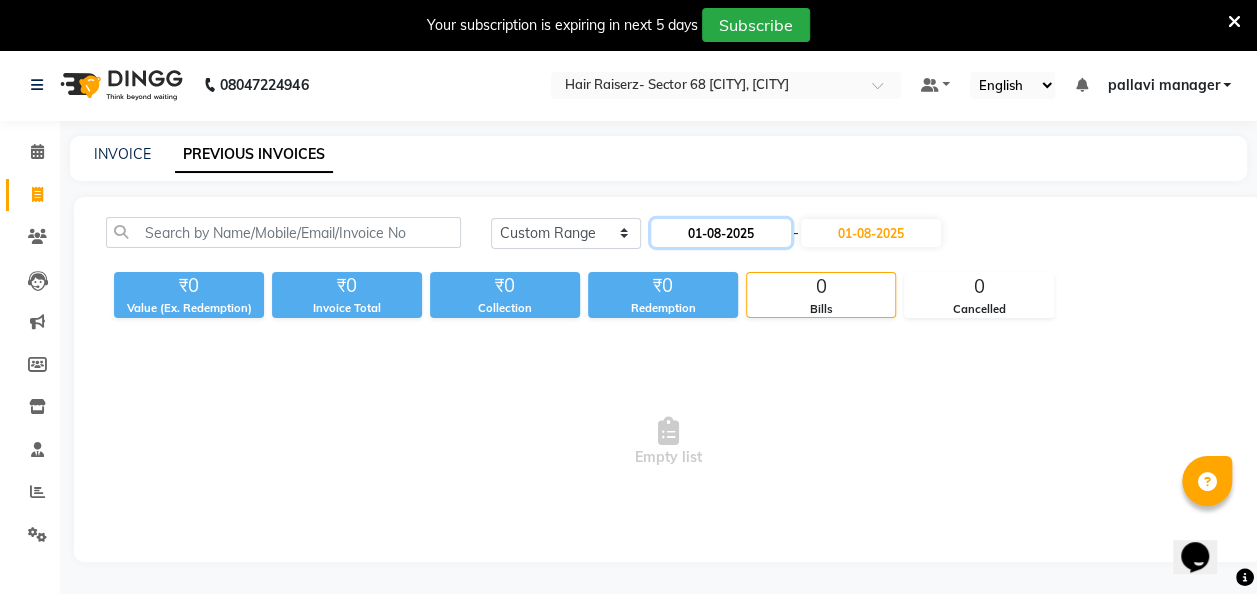 click on "01-08-2025" 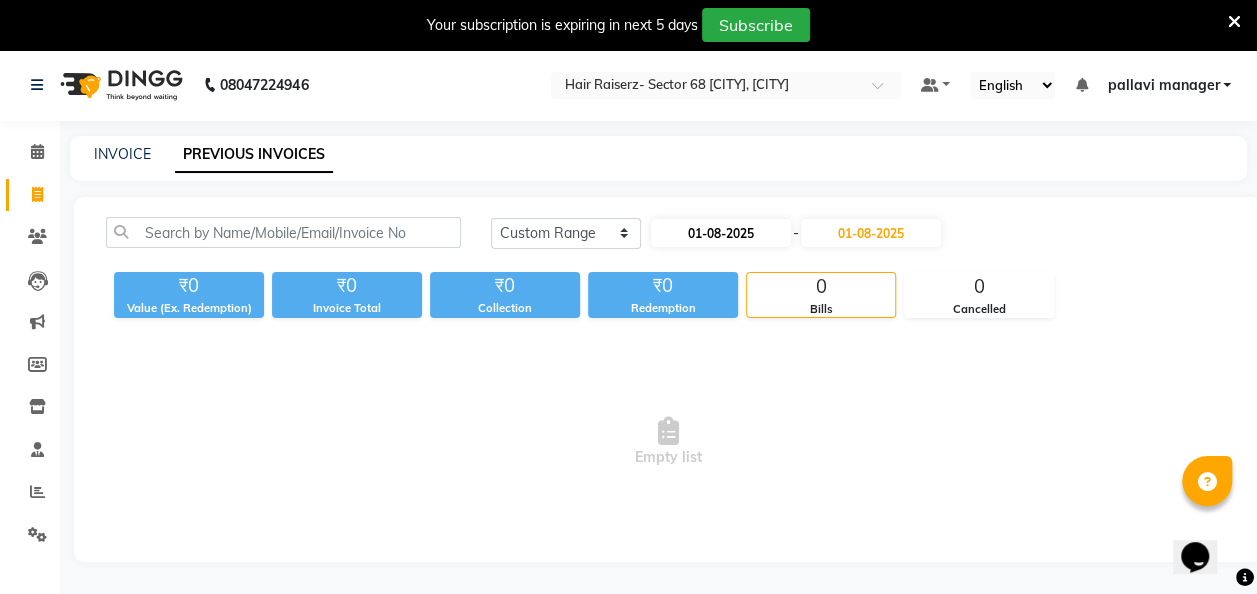 select on "8" 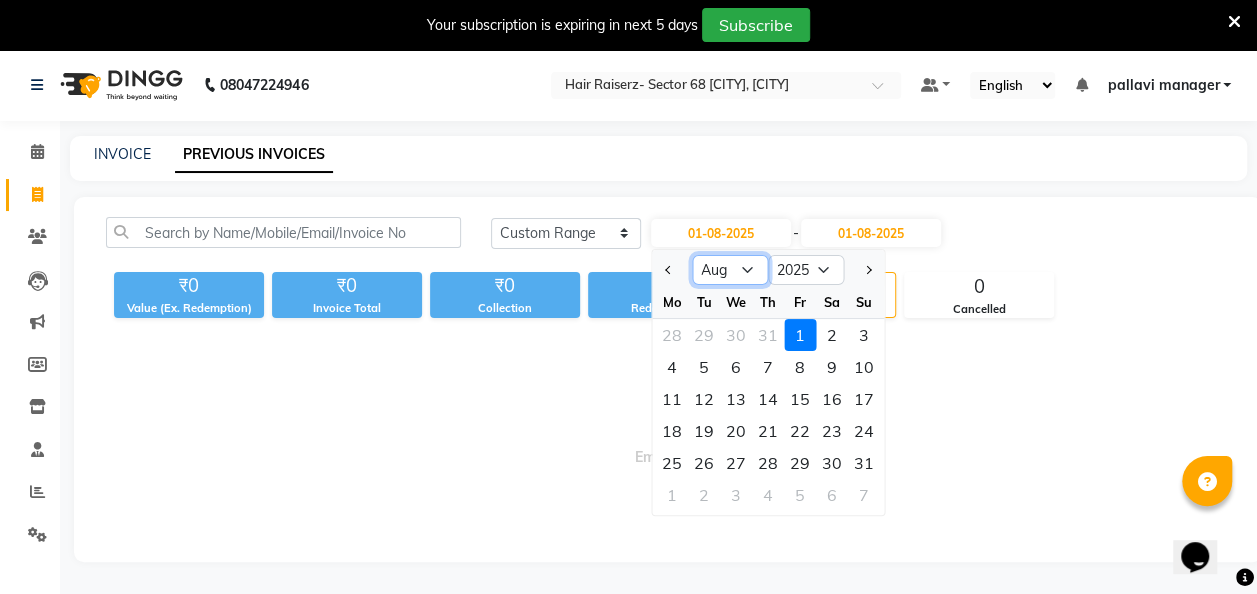click on "Jan Feb Mar Apr May Jun Jul Aug Sep Oct Nov Dec" 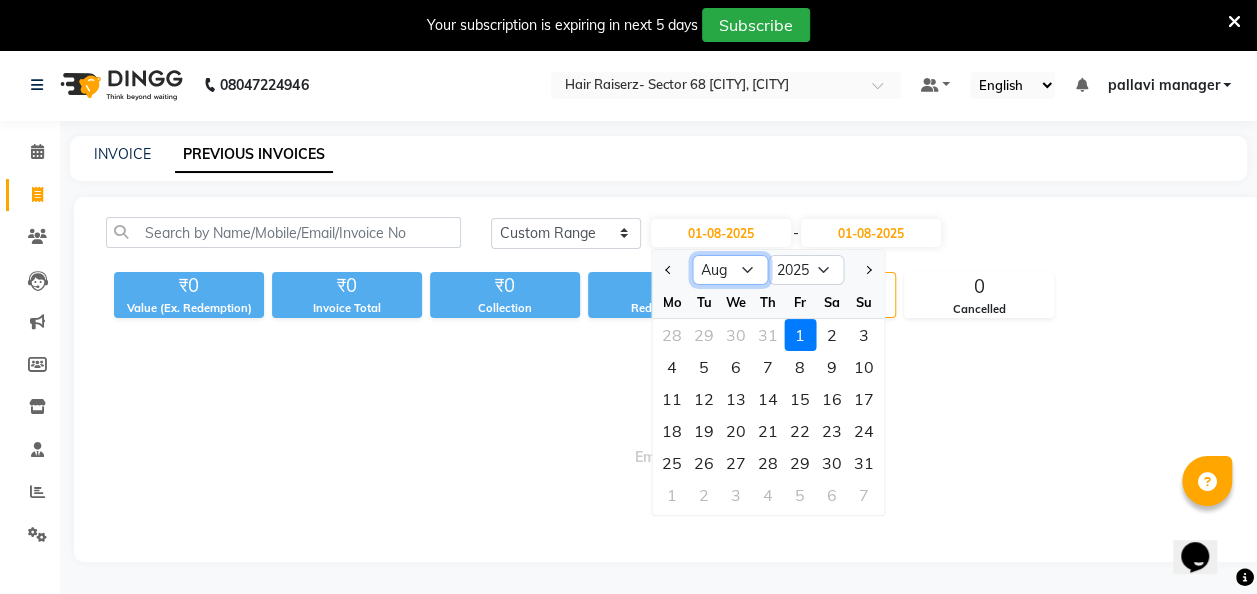 select on "7" 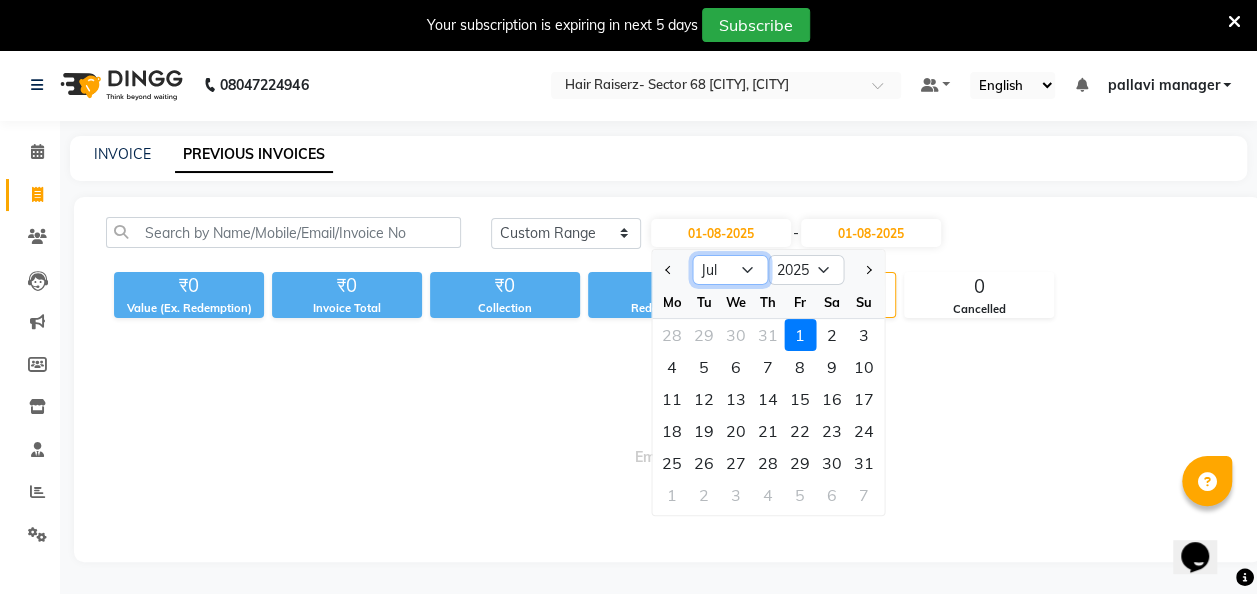 click on "Jan Feb Mar Apr May Jun Jul Aug Sep Oct Nov Dec" 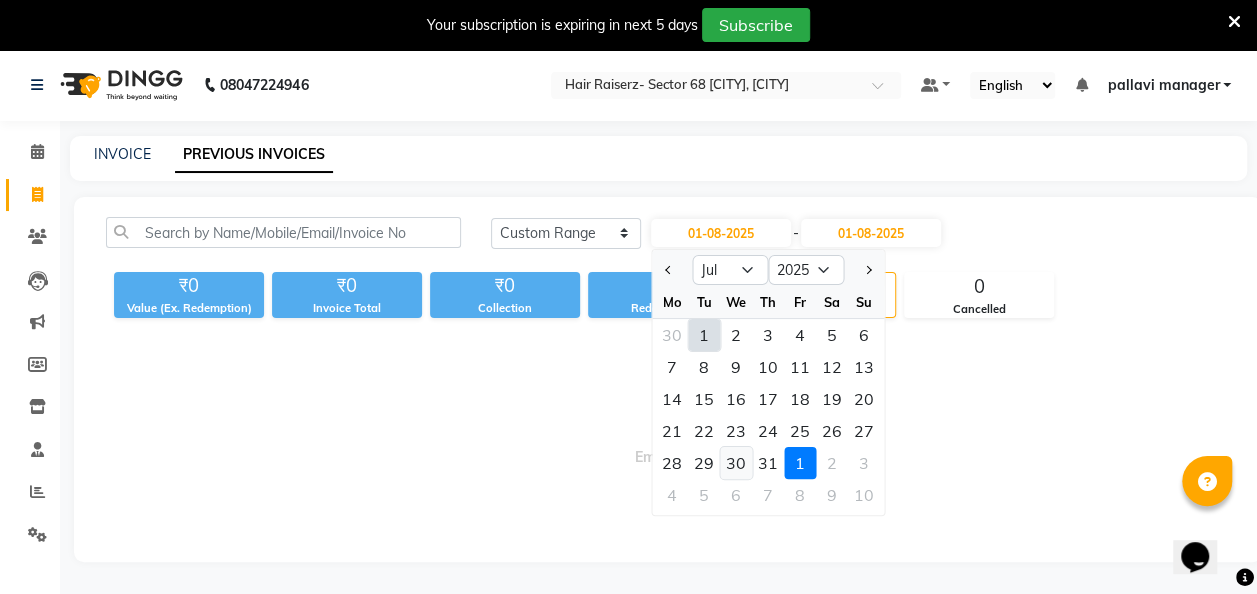 click on "30" 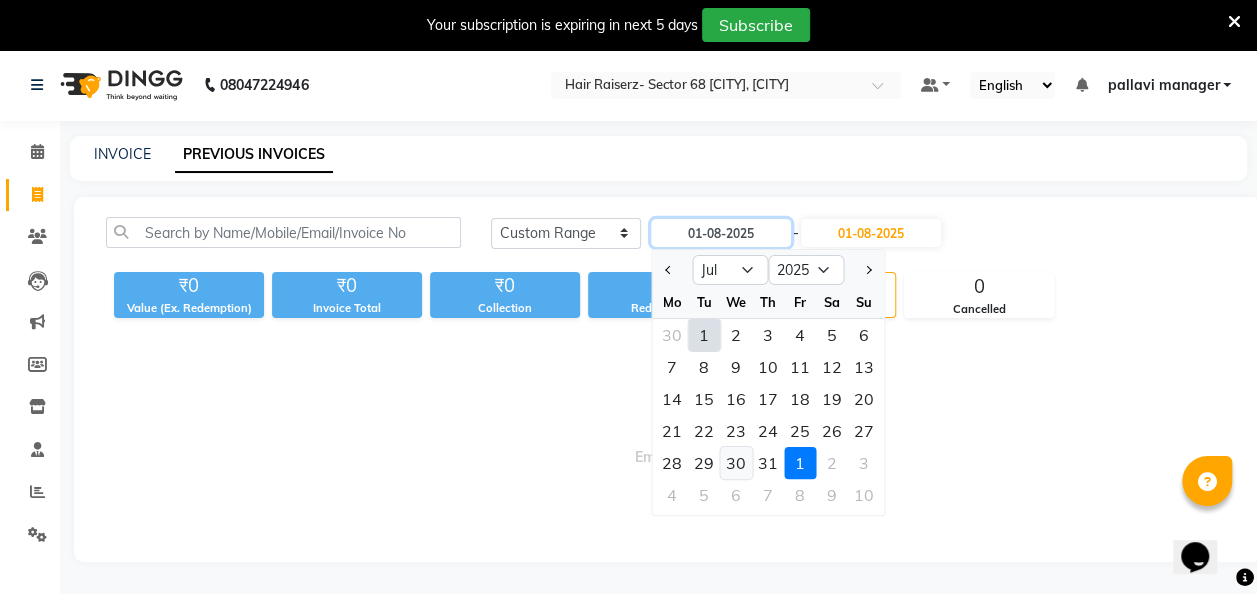 type on "30-07-2025" 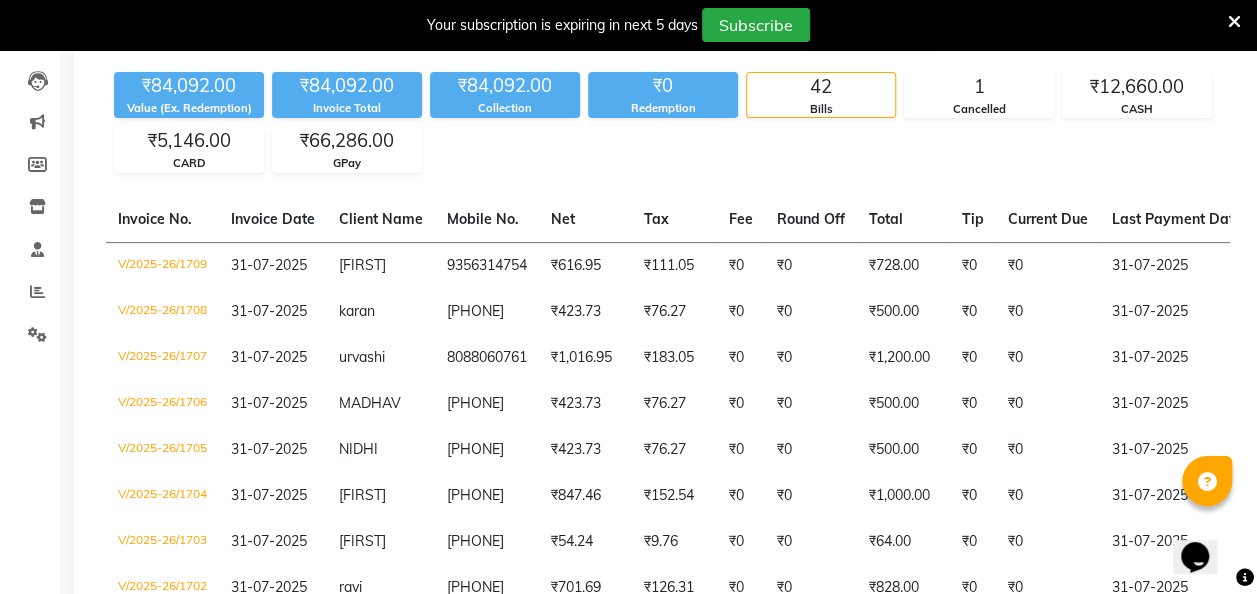 scroll, scrollTop: 208, scrollLeft: 0, axis: vertical 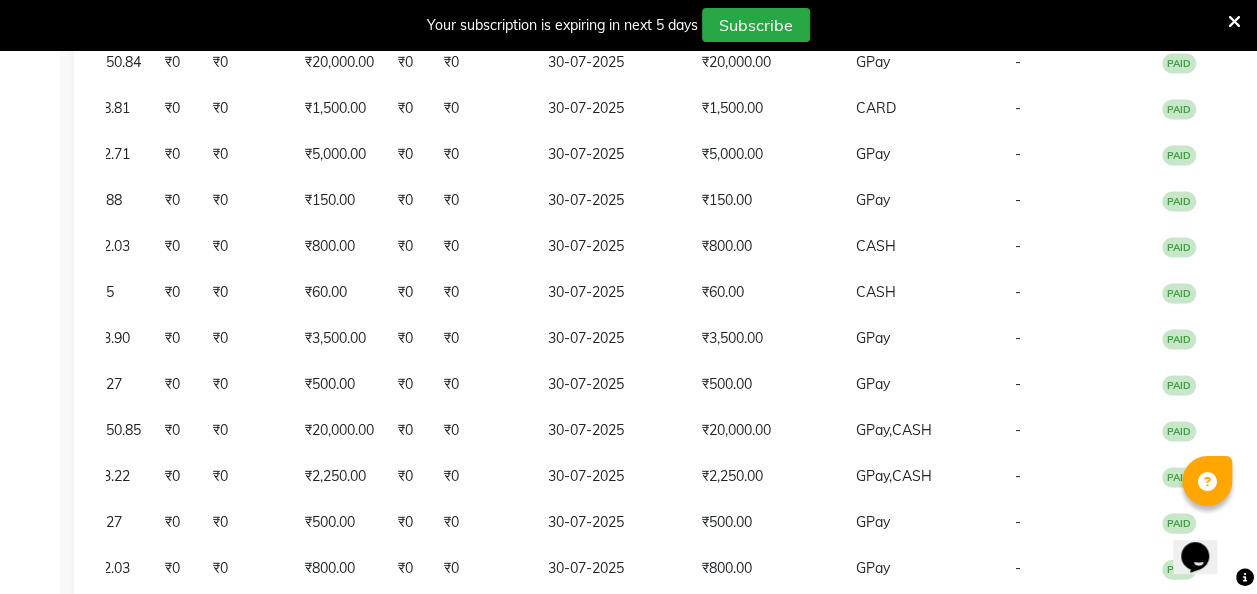 click on "CASH" 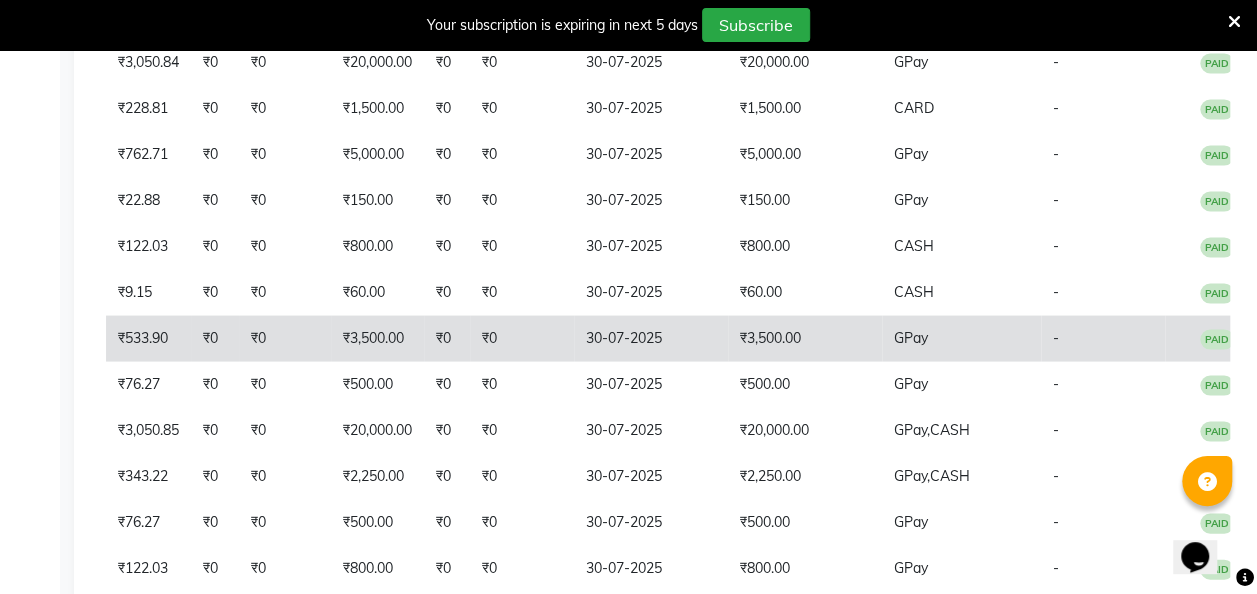scroll, scrollTop: 0, scrollLeft: 502, axis: horizontal 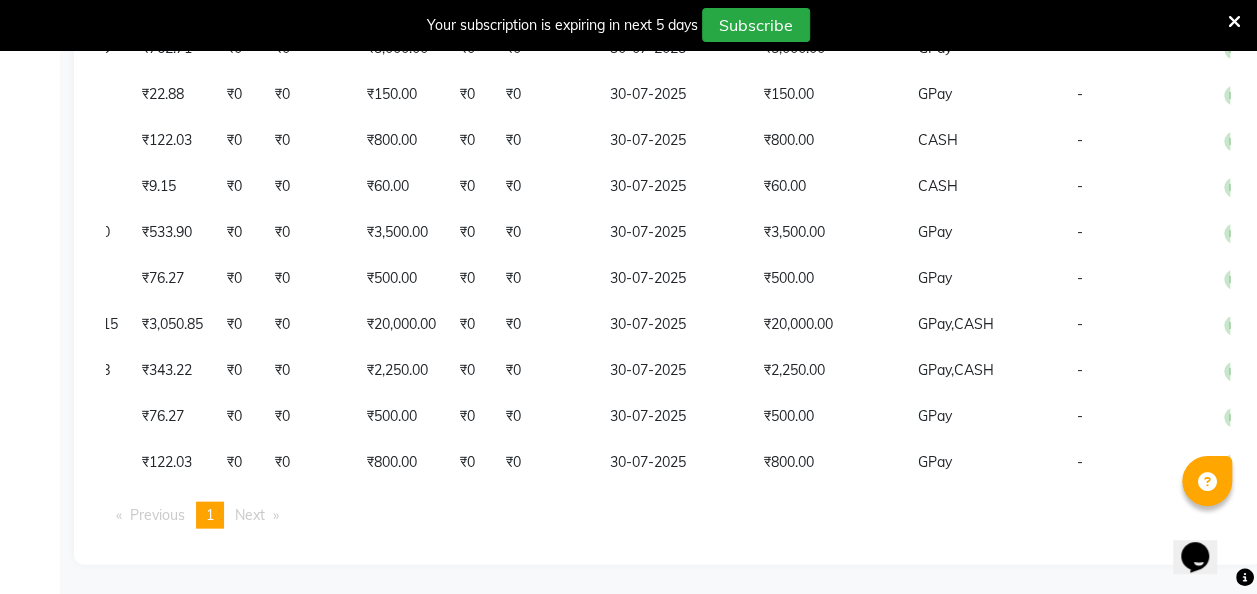 click on "Next  page" at bounding box center (257, 515) 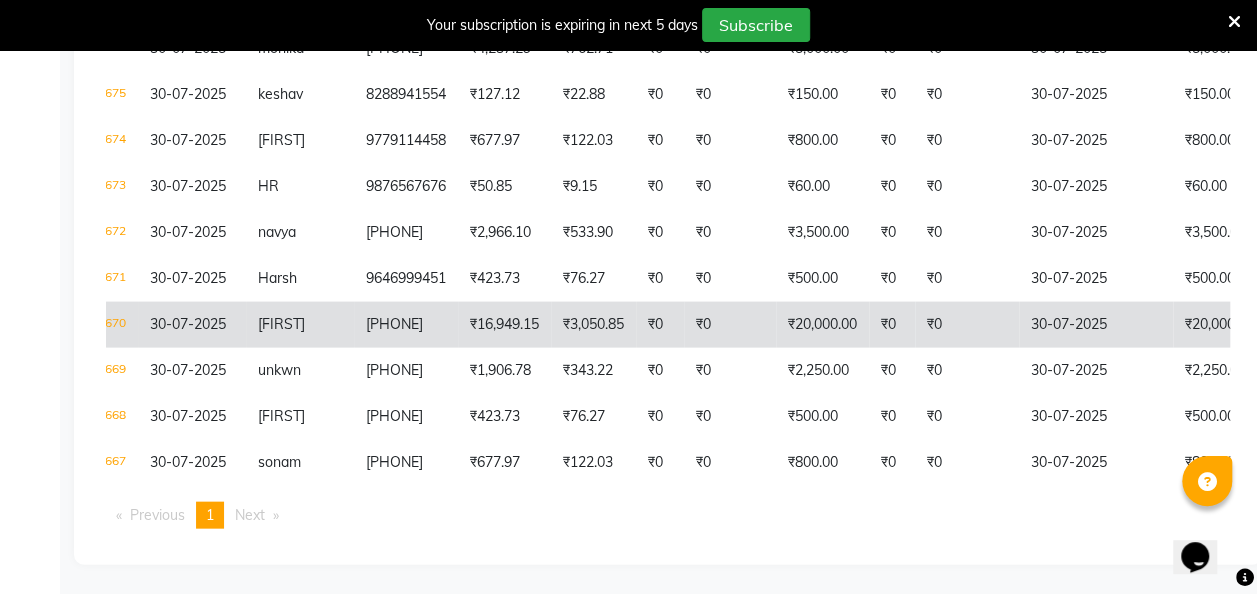 scroll, scrollTop: 0, scrollLeft: 80, axis: horizontal 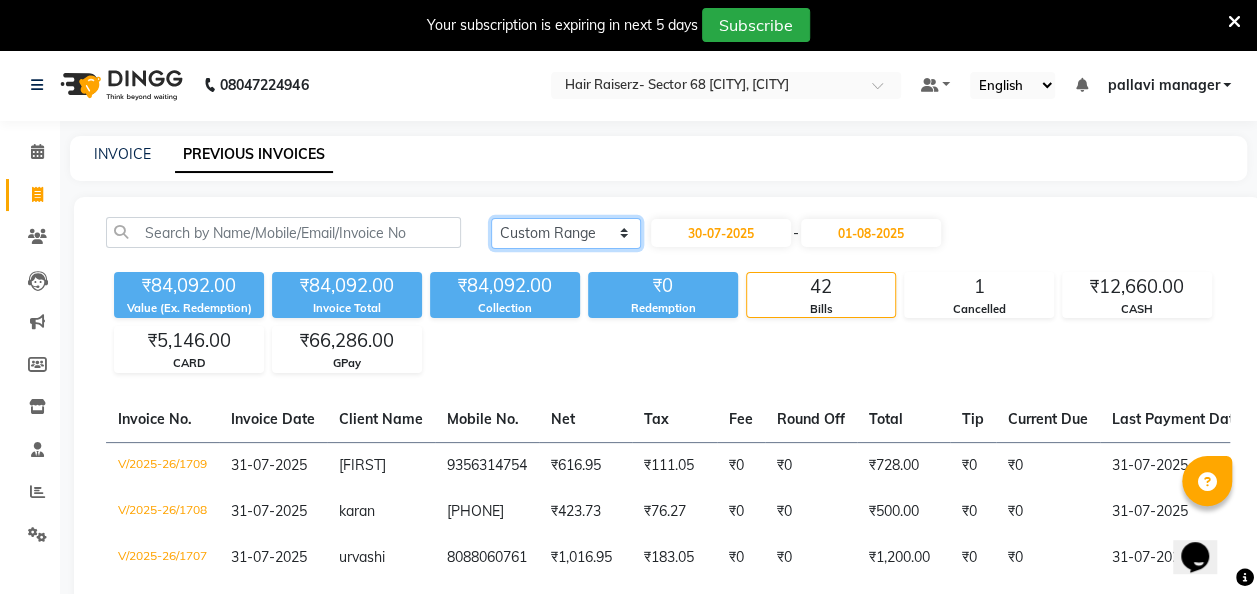 click on "Today Yesterday Custom Range" 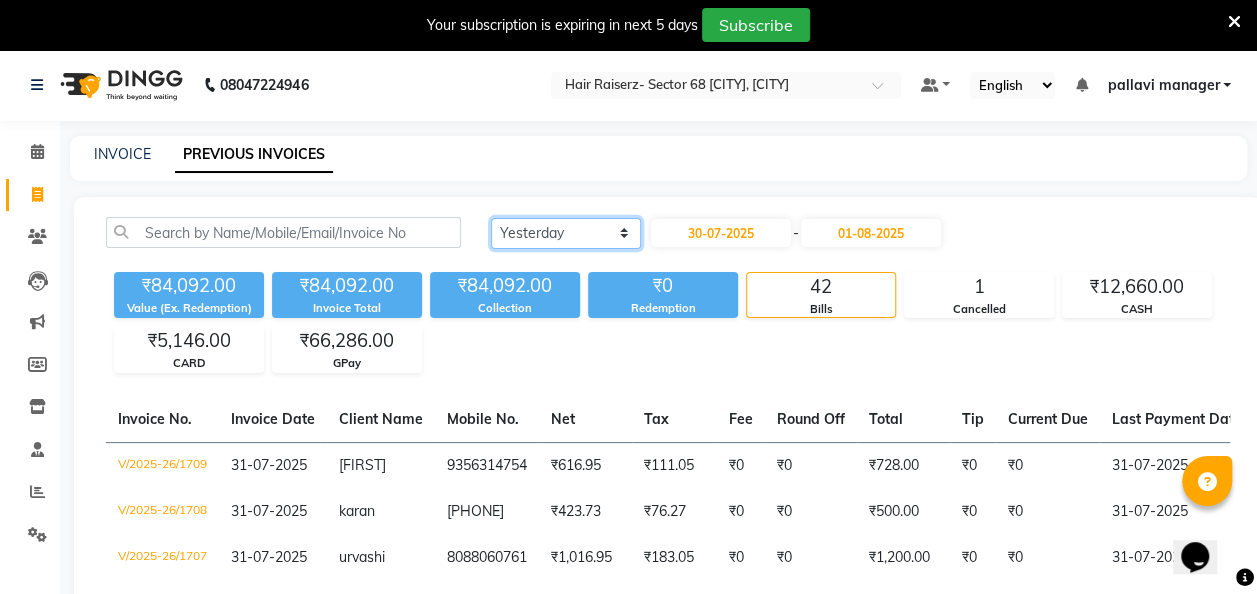 click on "Today Yesterday Custom Range" 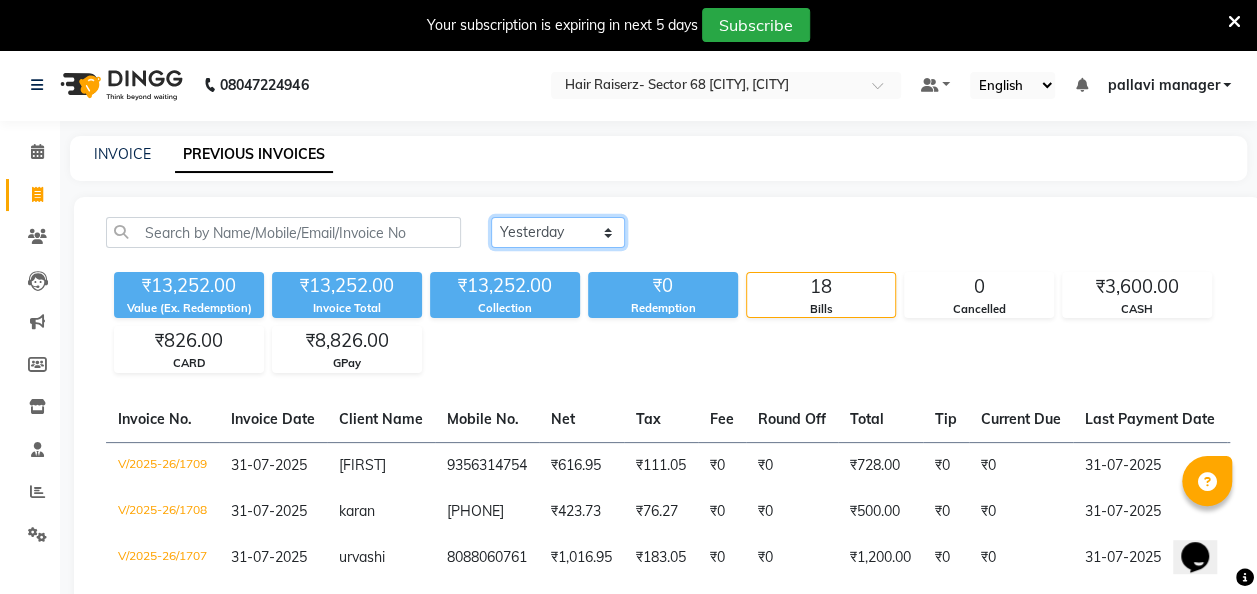 click on "Today Yesterday Custom Range" 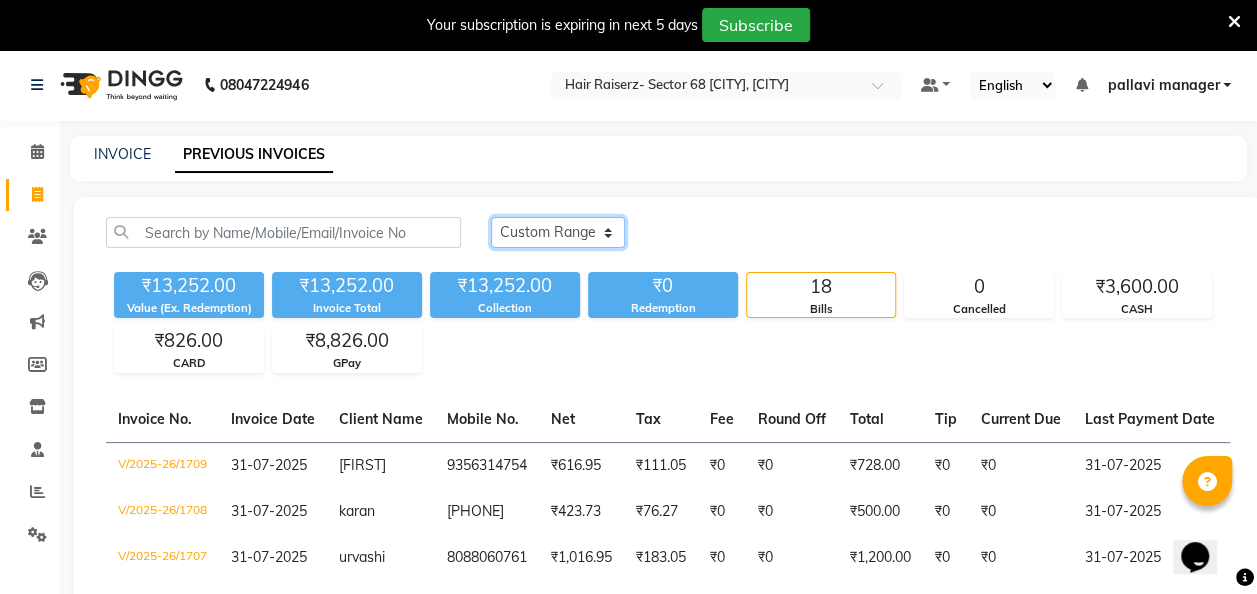 click on "Today Yesterday Custom Range" 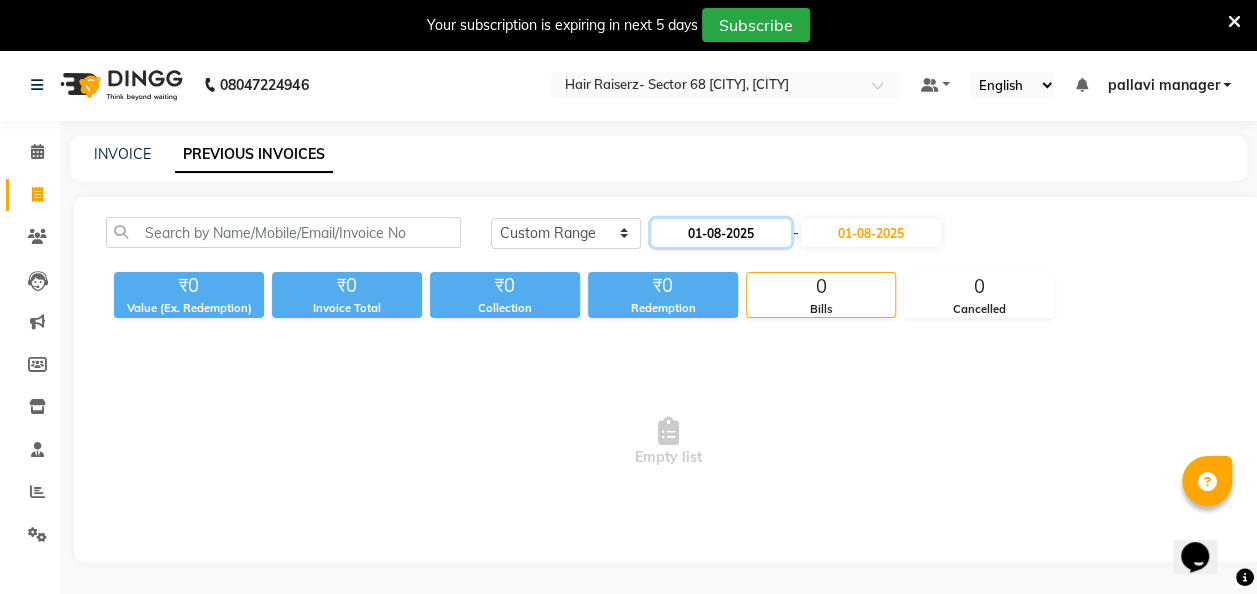 click on "01-08-2025" 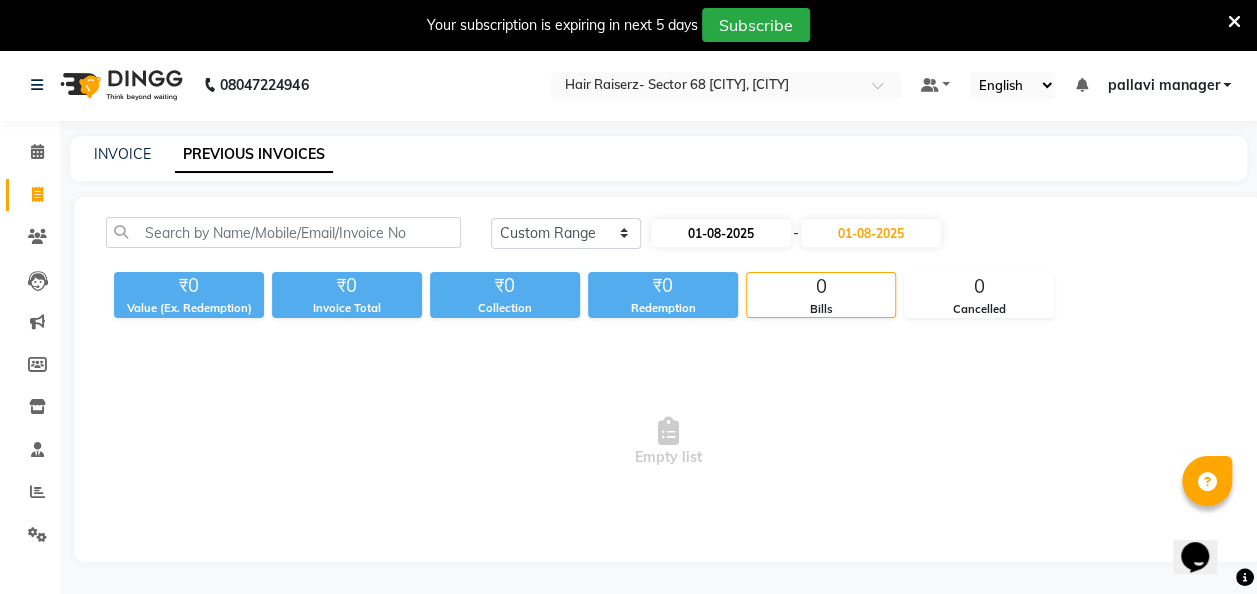 select on "8" 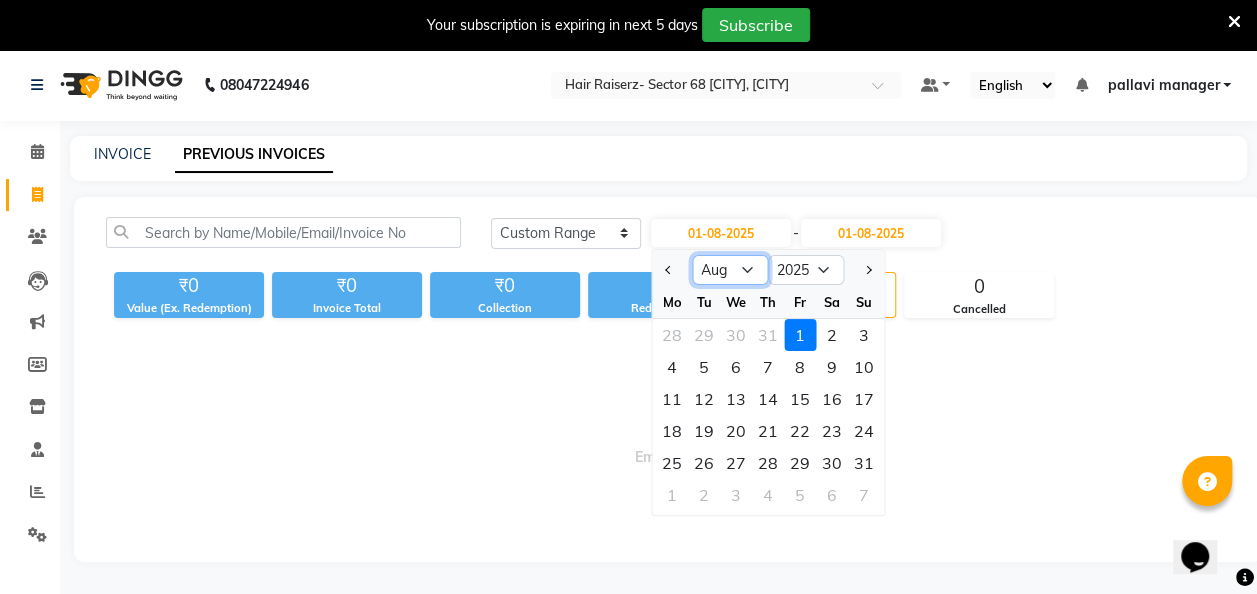 click on "Jan Feb Mar Apr May Jun Jul Aug Sep Oct Nov Dec" 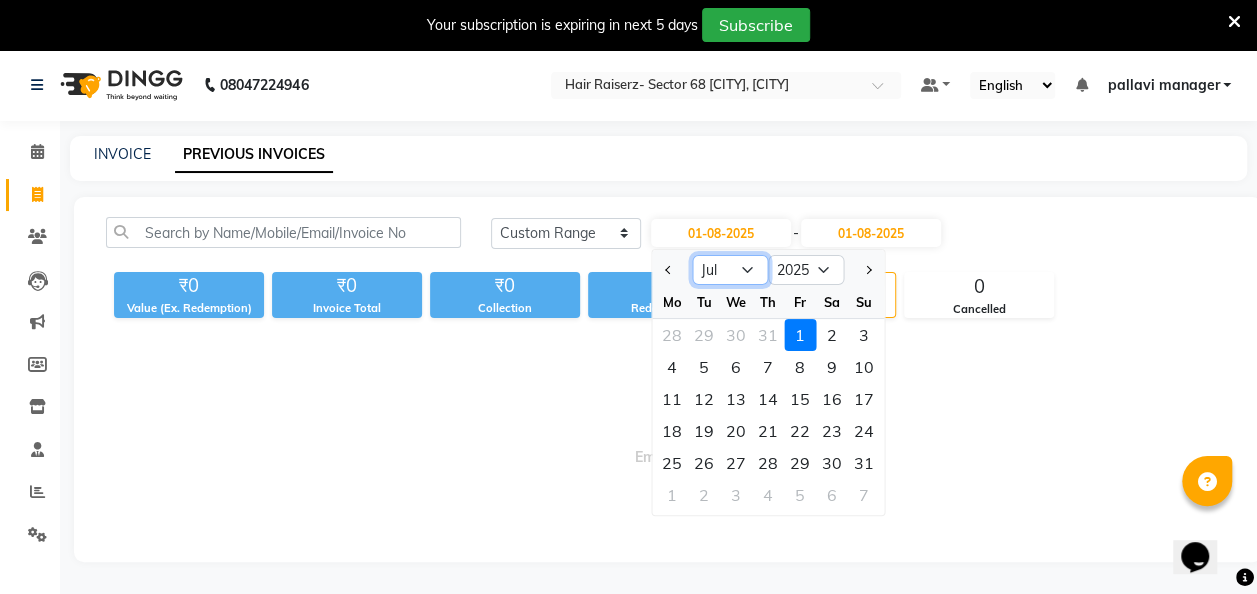 click on "Jan Feb Mar Apr May Jun Jul Aug Sep Oct Nov Dec" 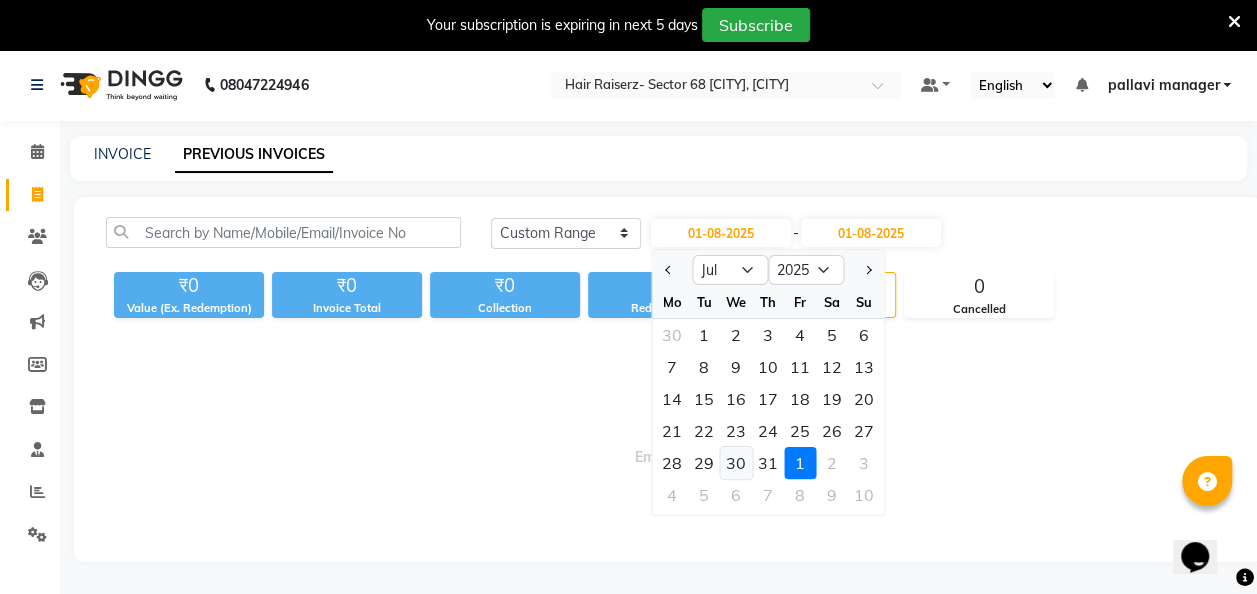 click on "30" 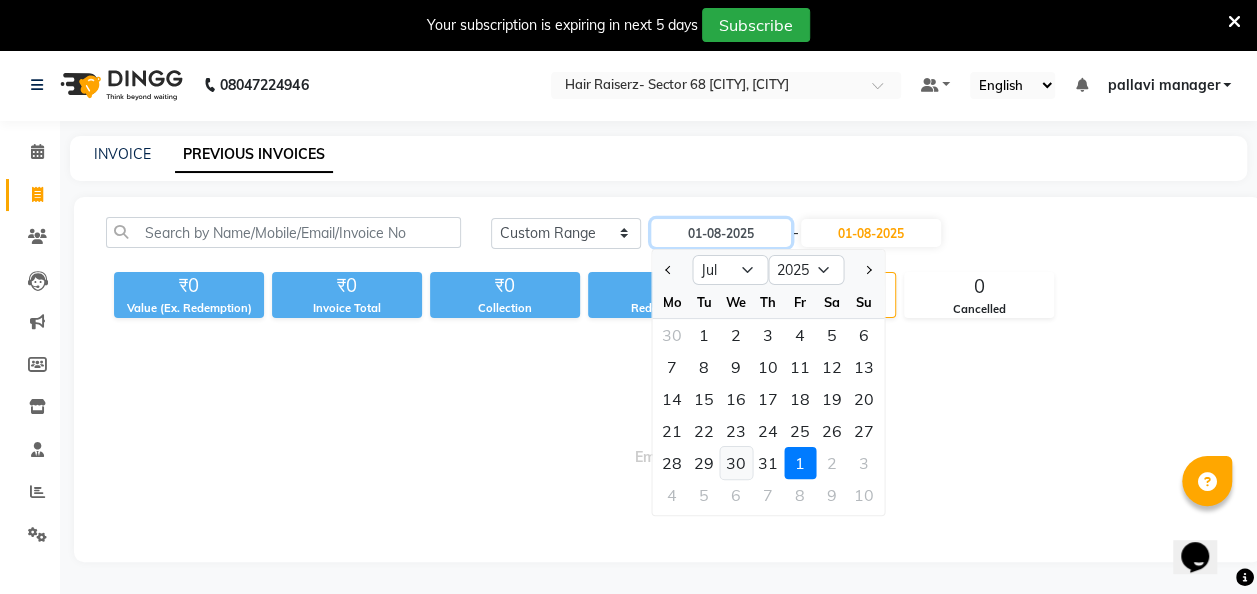 type on "30-07-2025" 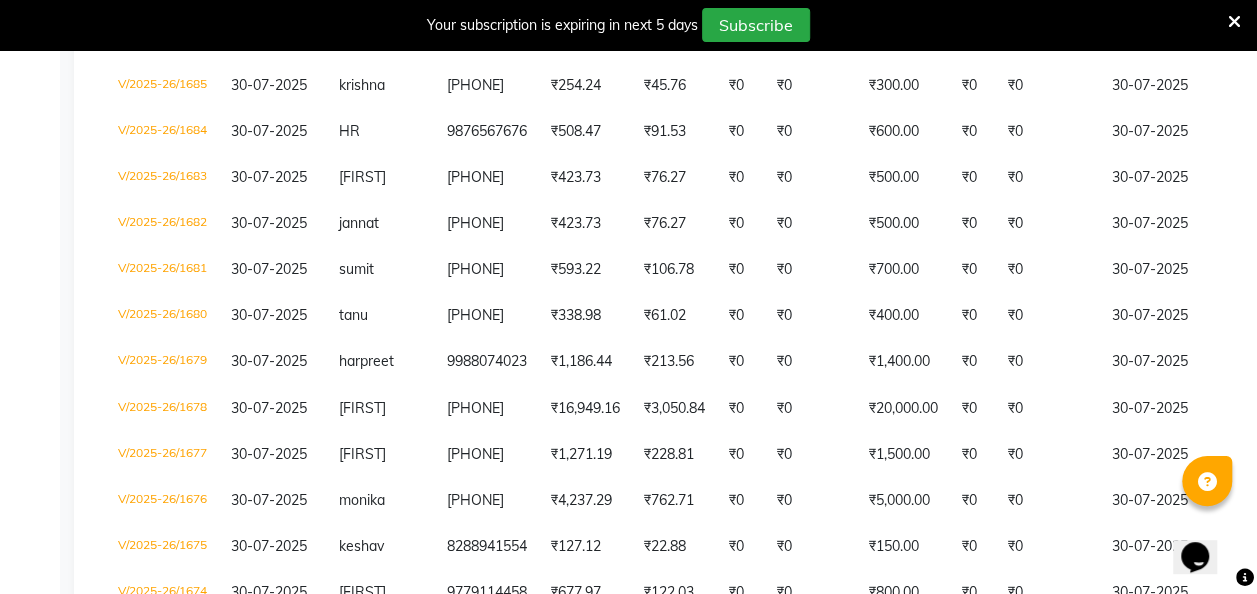 scroll, scrollTop: 1935, scrollLeft: 0, axis: vertical 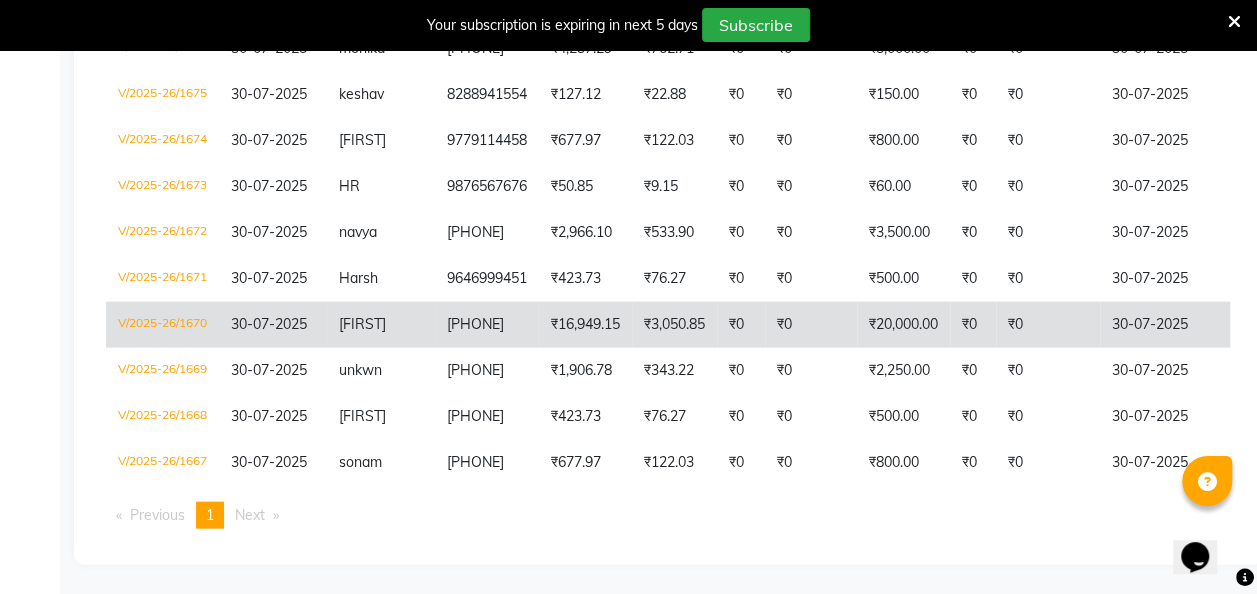 click on "₹0" 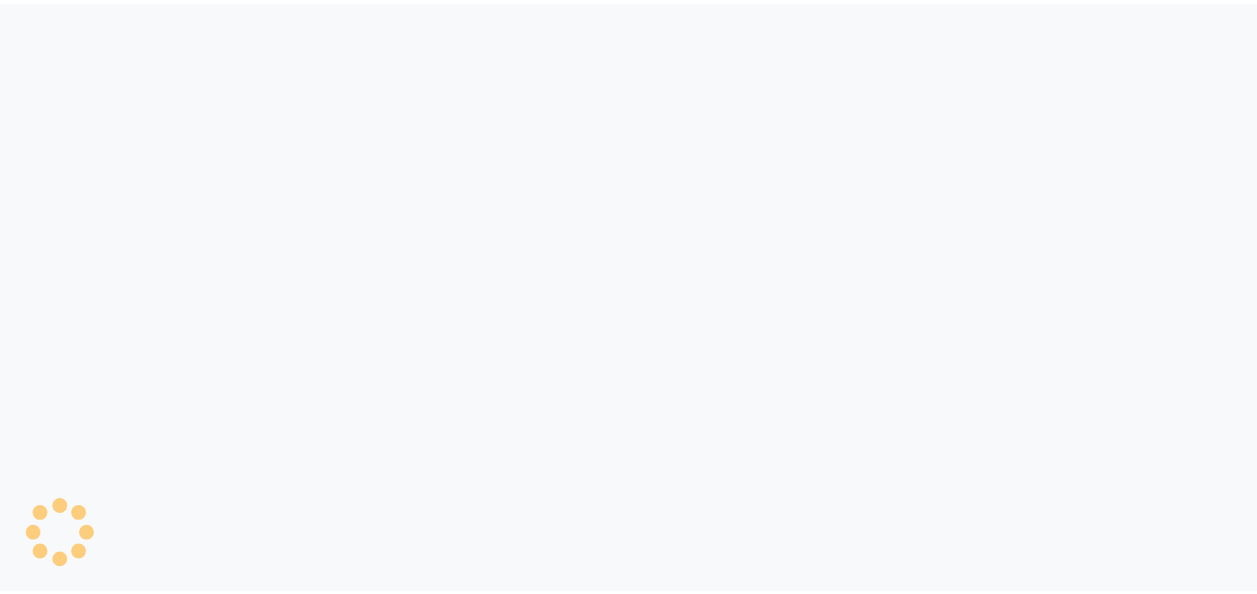 scroll, scrollTop: 0, scrollLeft: 0, axis: both 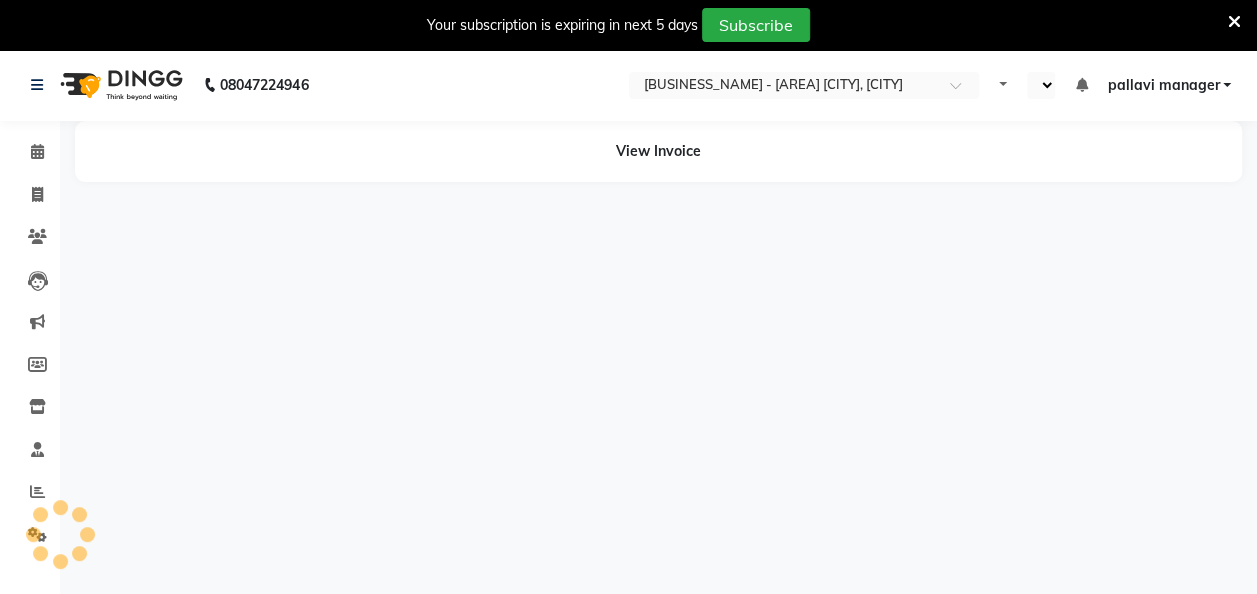 select on "en" 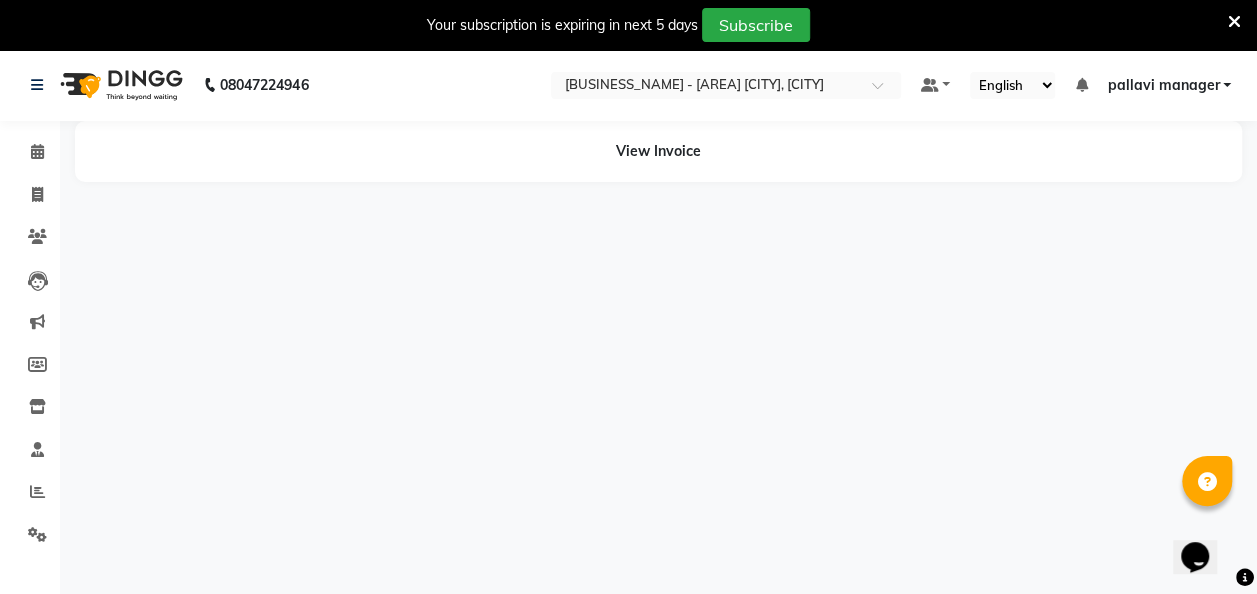 scroll, scrollTop: 0, scrollLeft: 0, axis: both 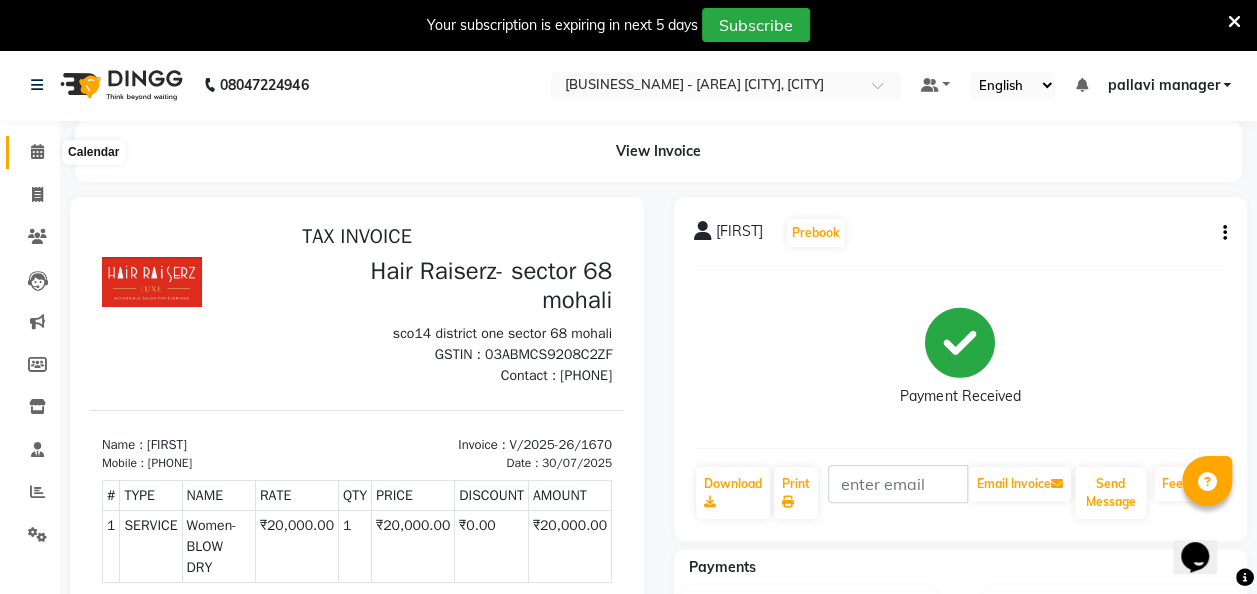 click 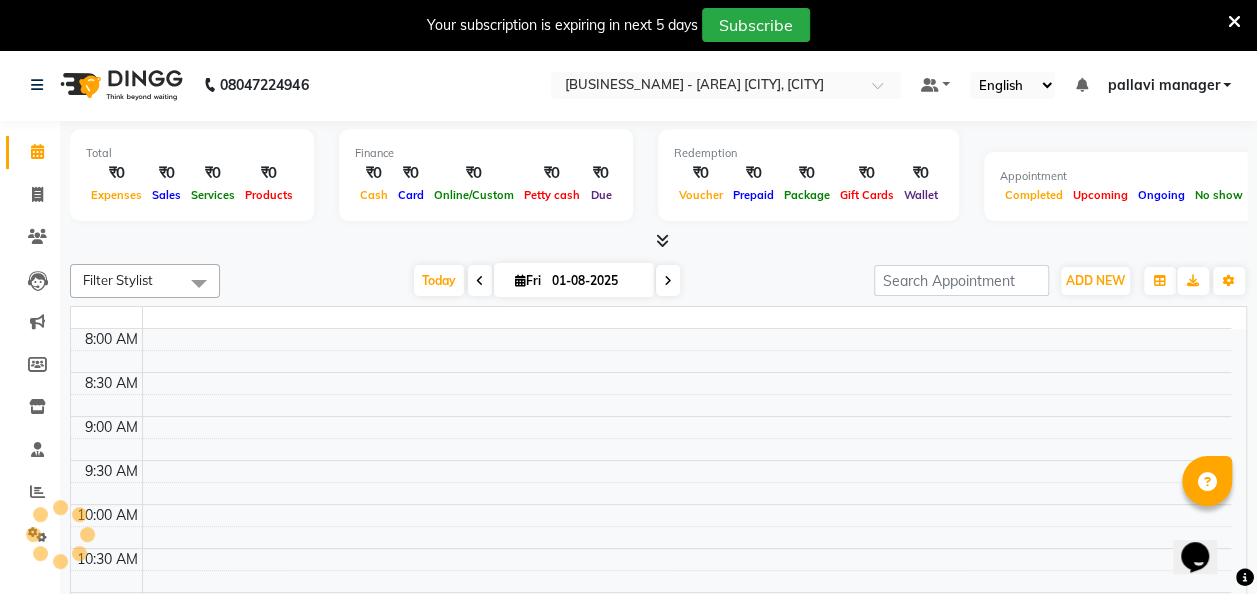 scroll, scrollTop: 0, scrollLeft: 0, axis: both 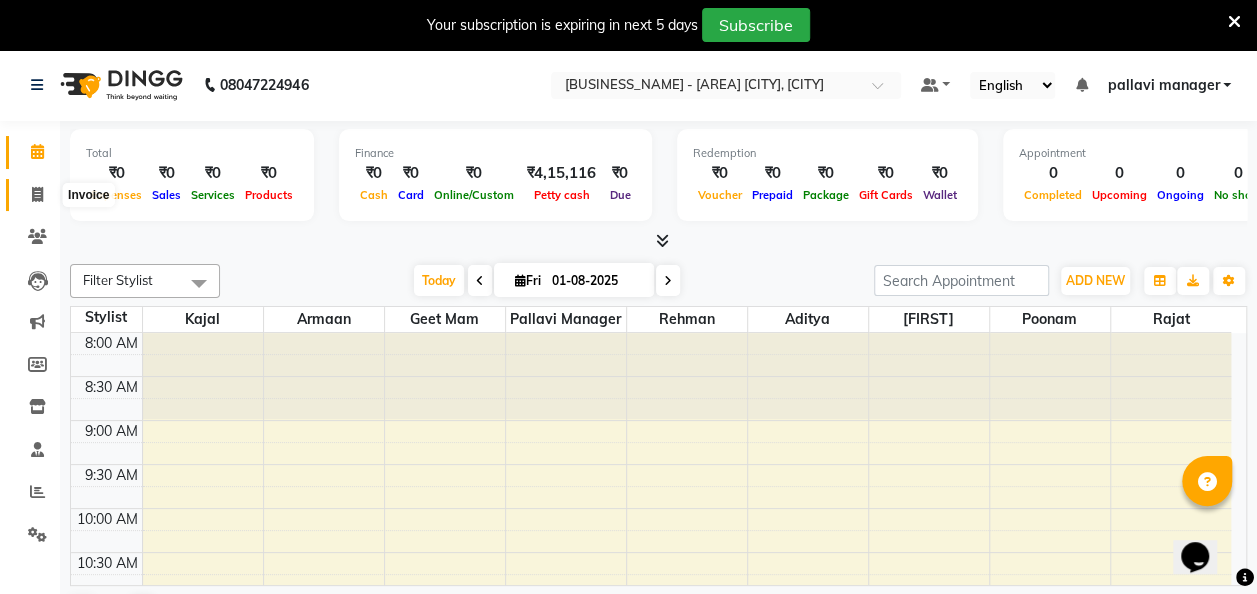 click 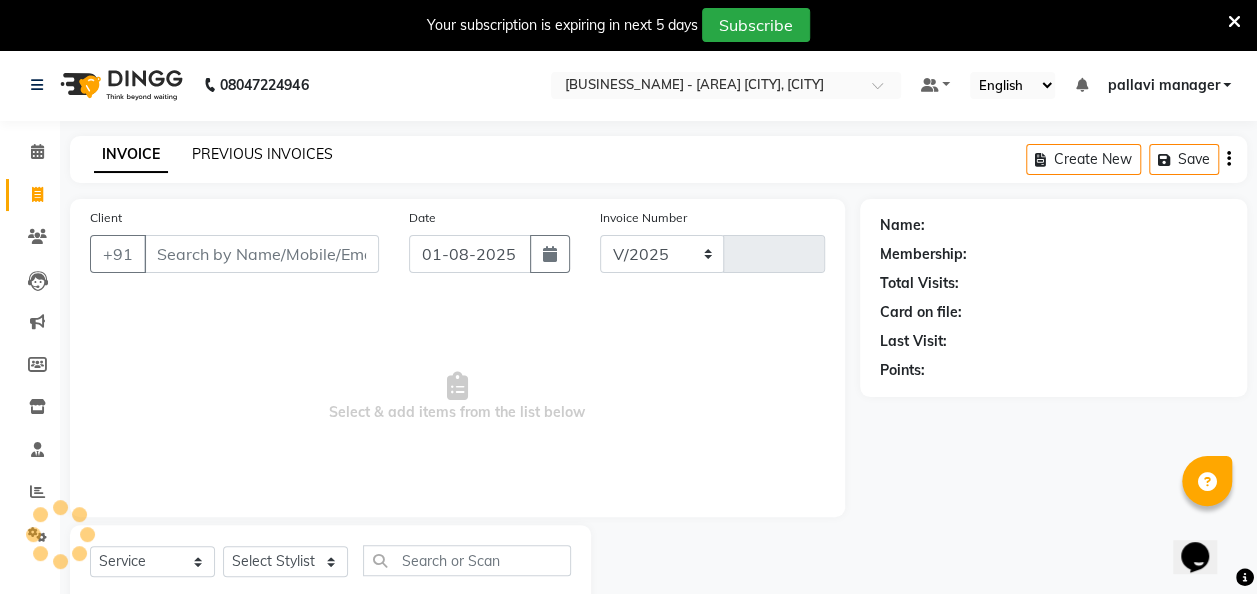 select on "6691" 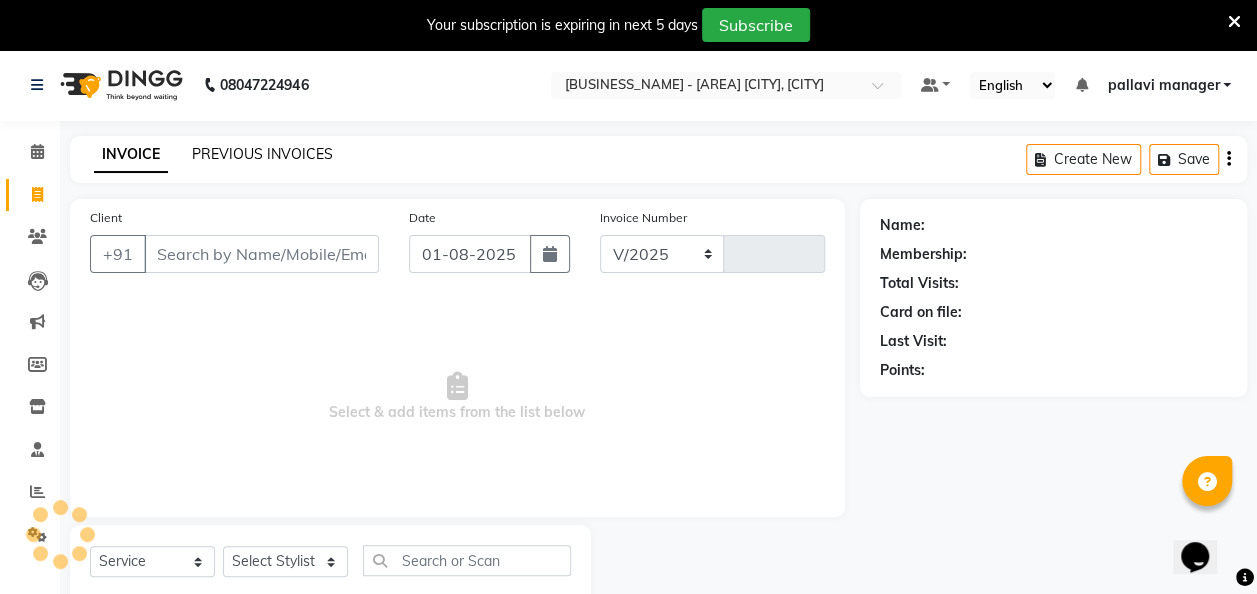 type on "1710" 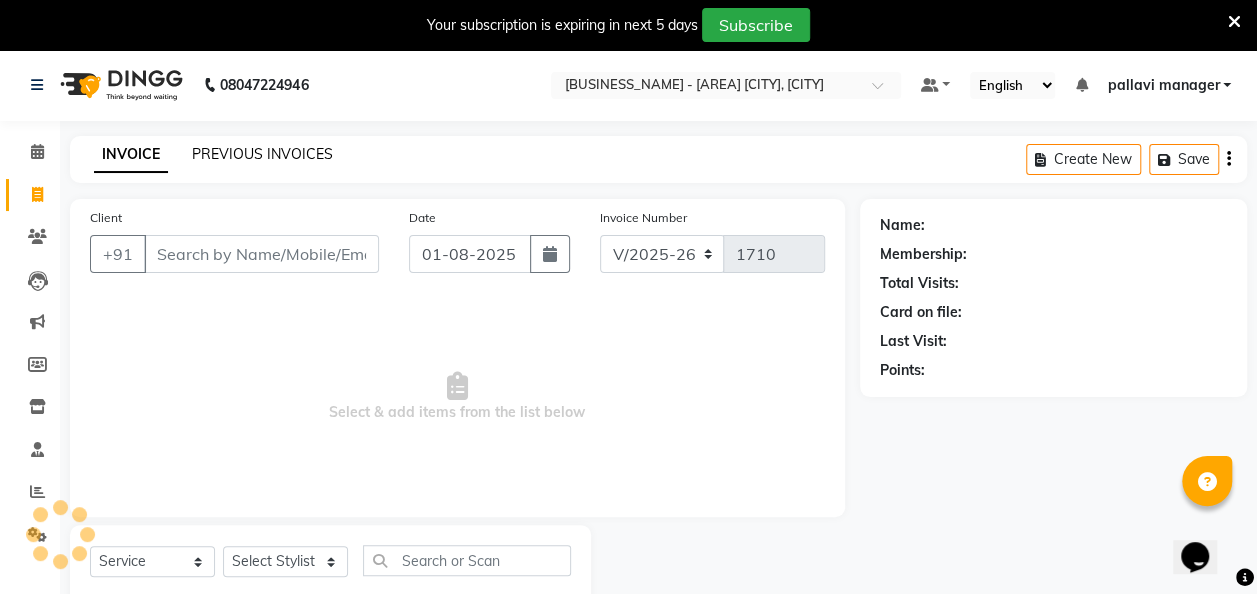 click on "PREVIOUS INVOICES" 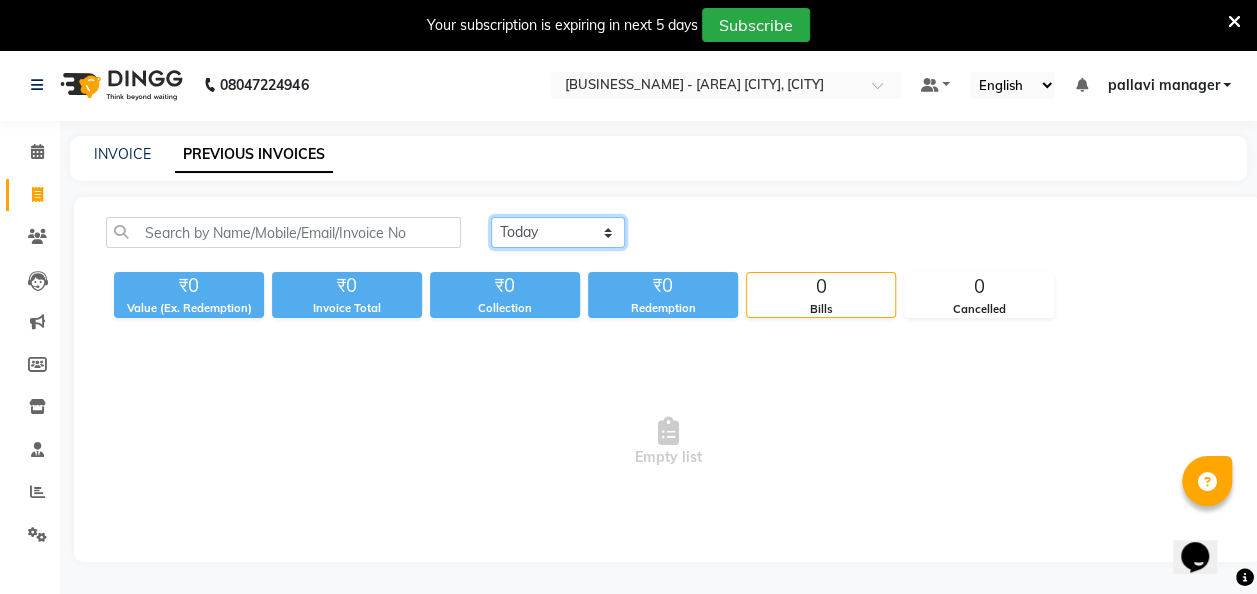 click on "Today Yesterday Custom Range" 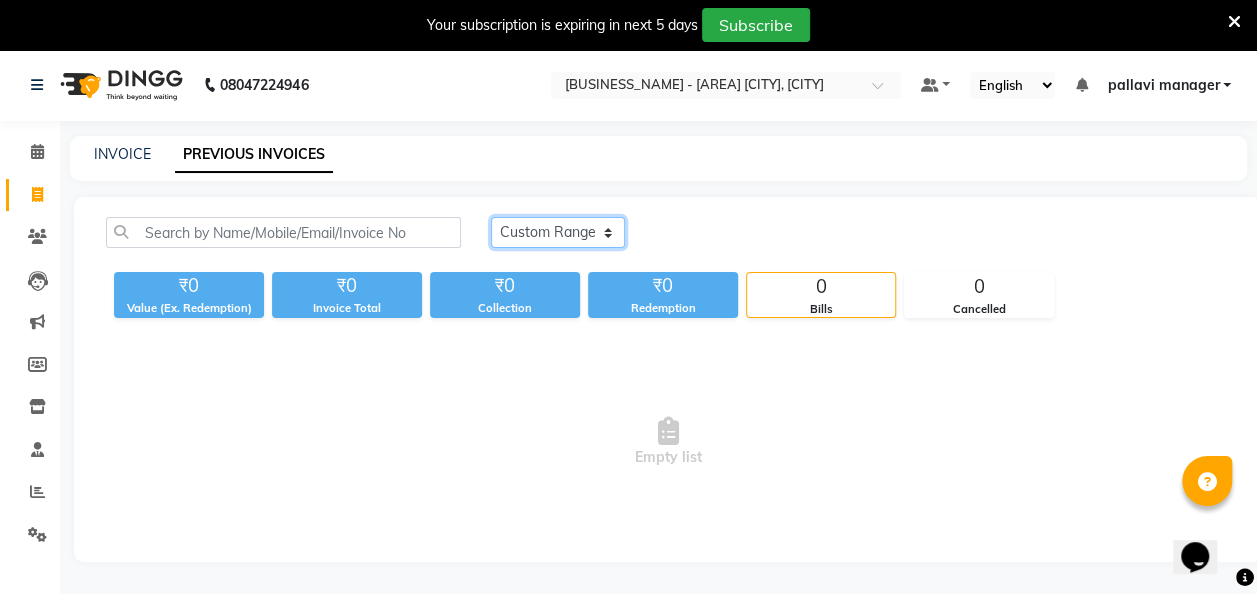 click on "Today Yesterday Custom Range" 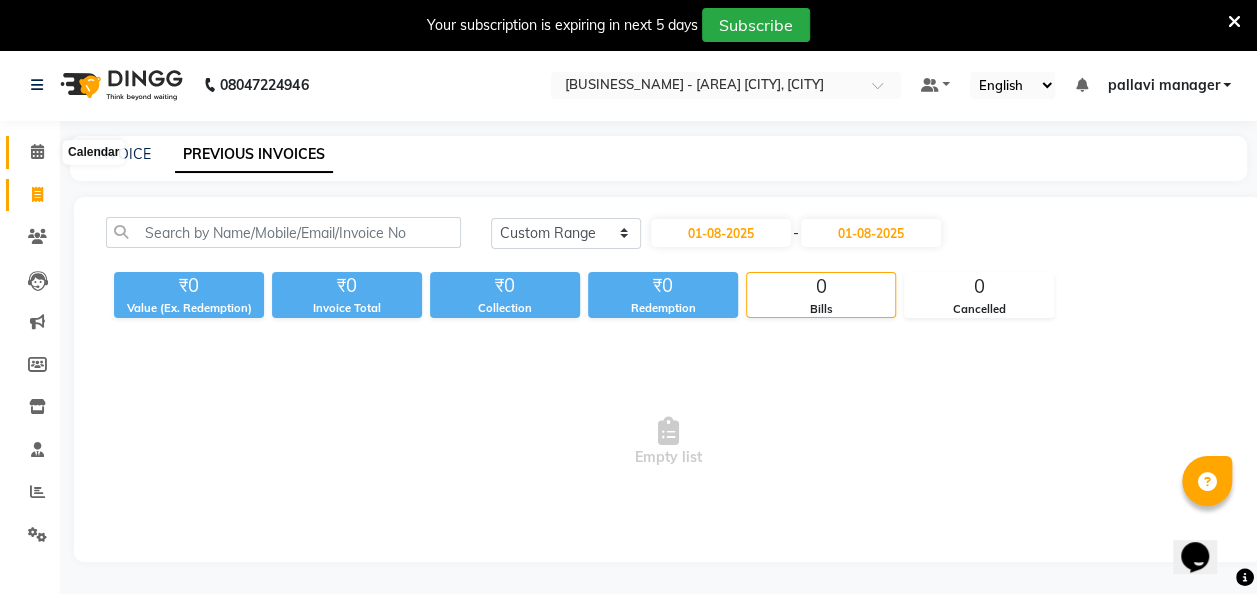 click 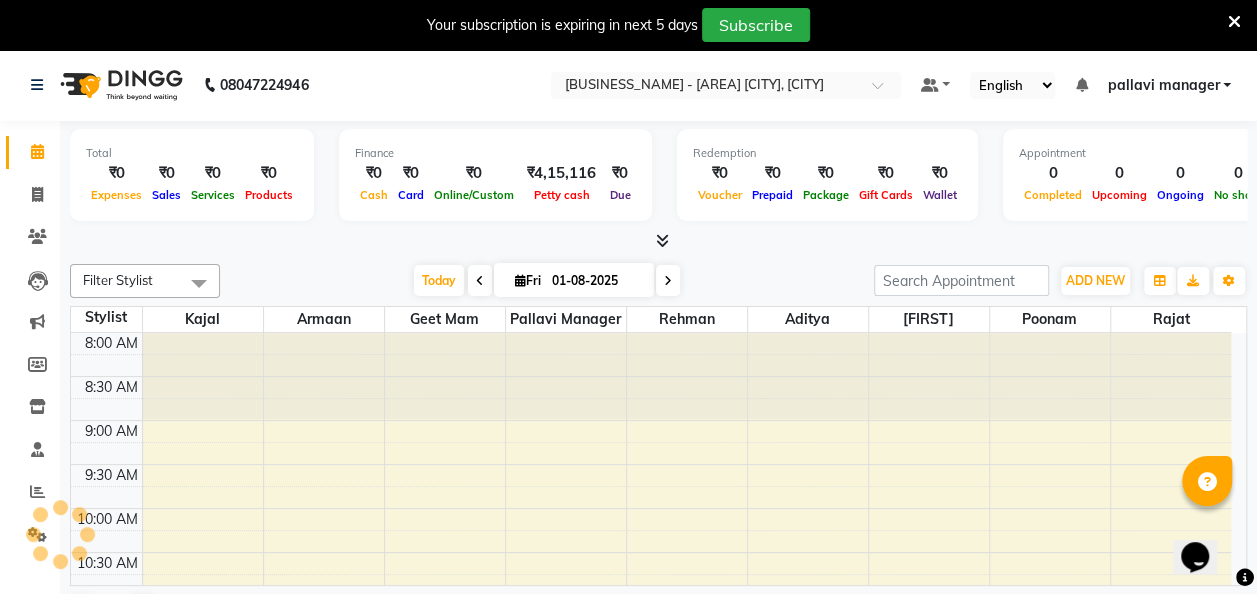 scroll, scrollTop: 0, scrollLeft: 0, axis: both 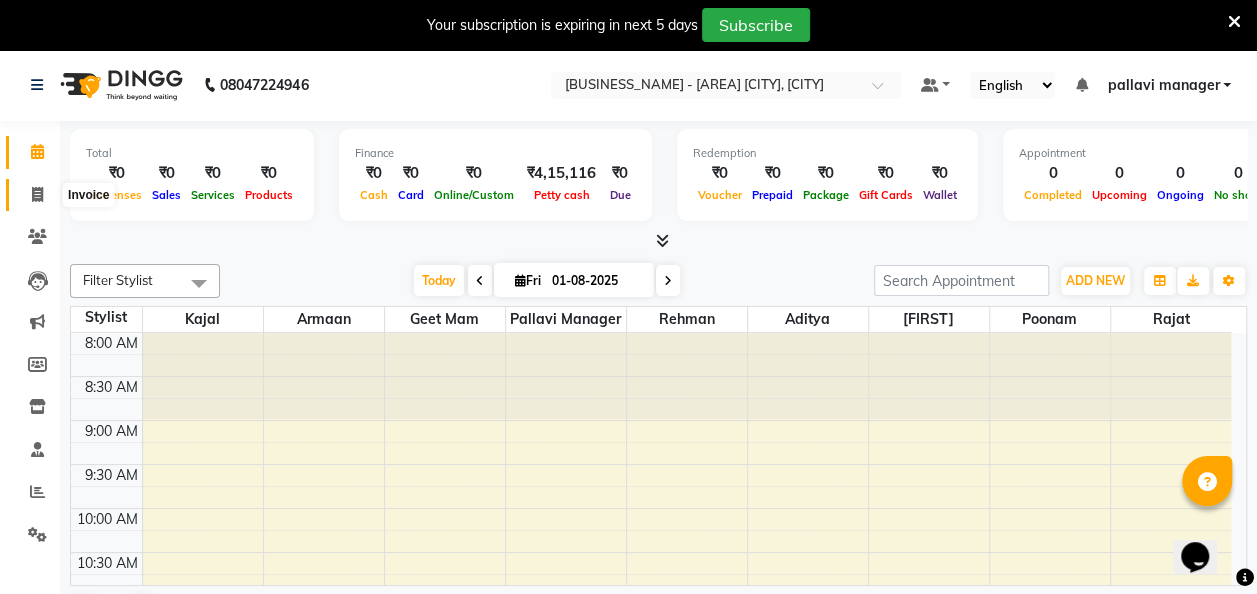click 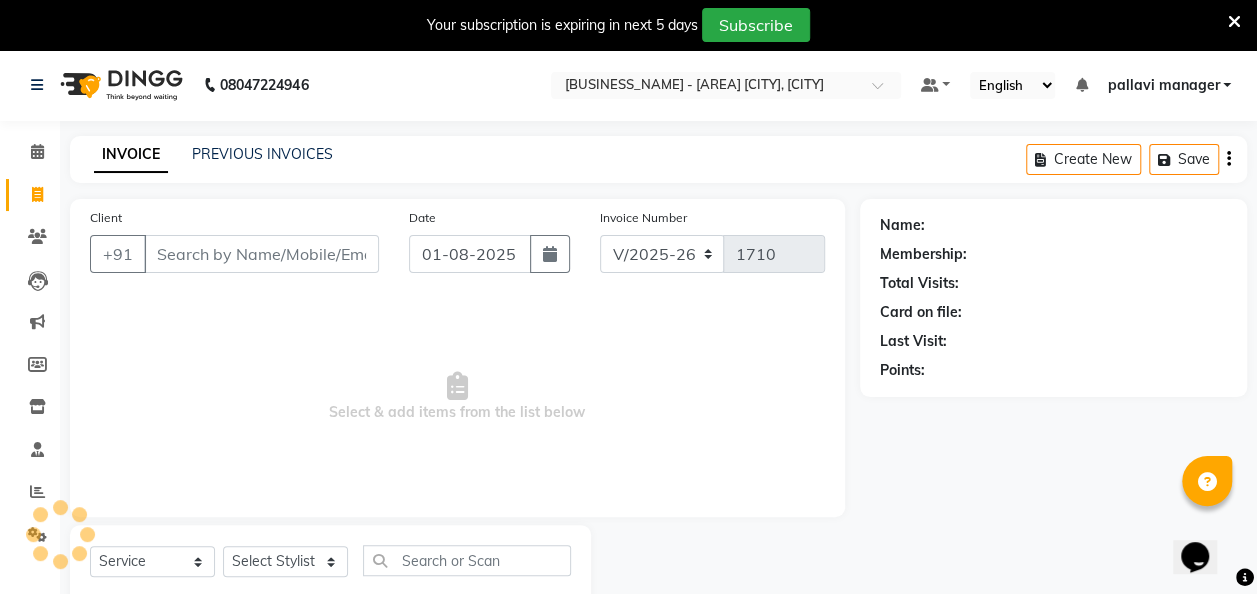 click on "INVOICE PREVIOUS INVOICES Create New   Save" 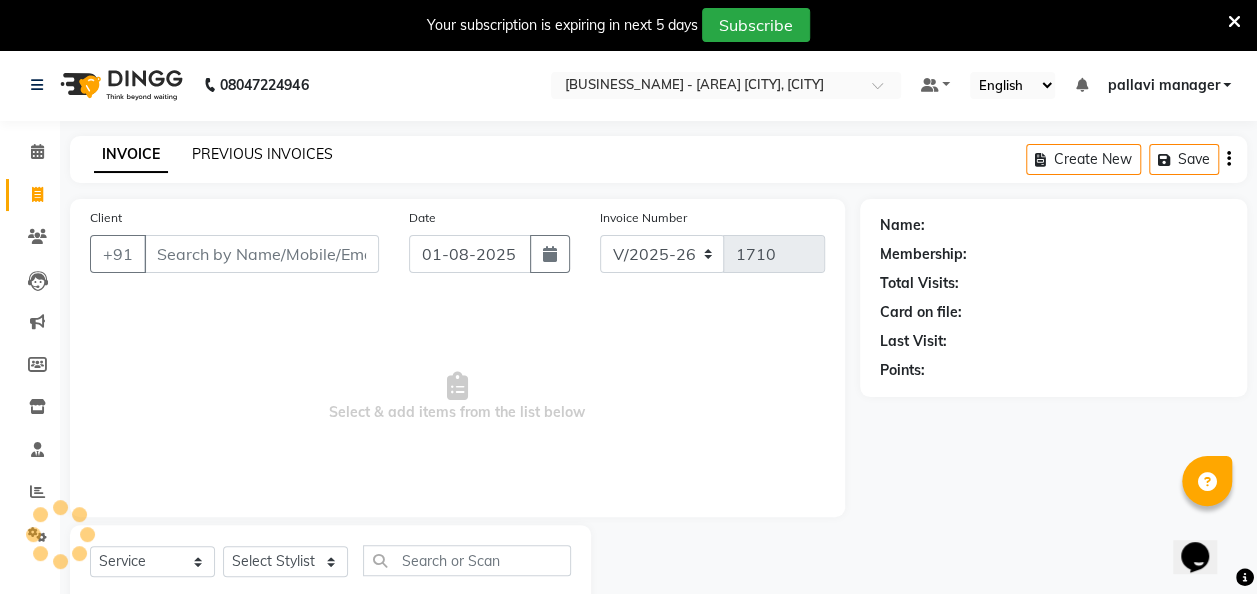 click on "PREVIOUS INVOICES" 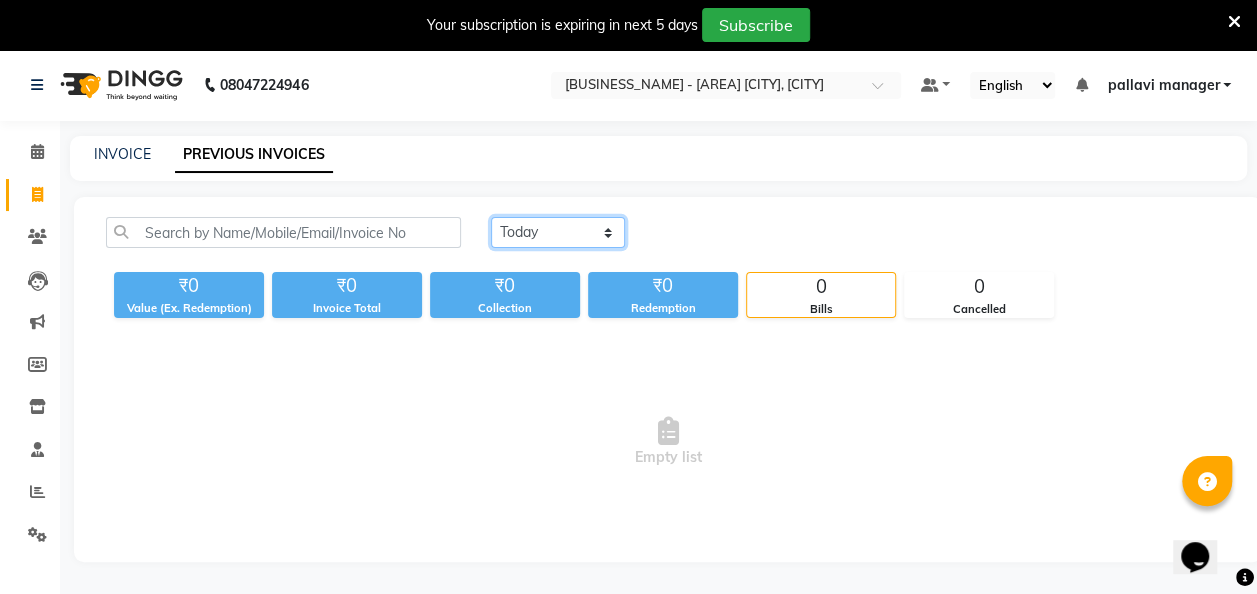 click on "Today Yesterday Custom Range" 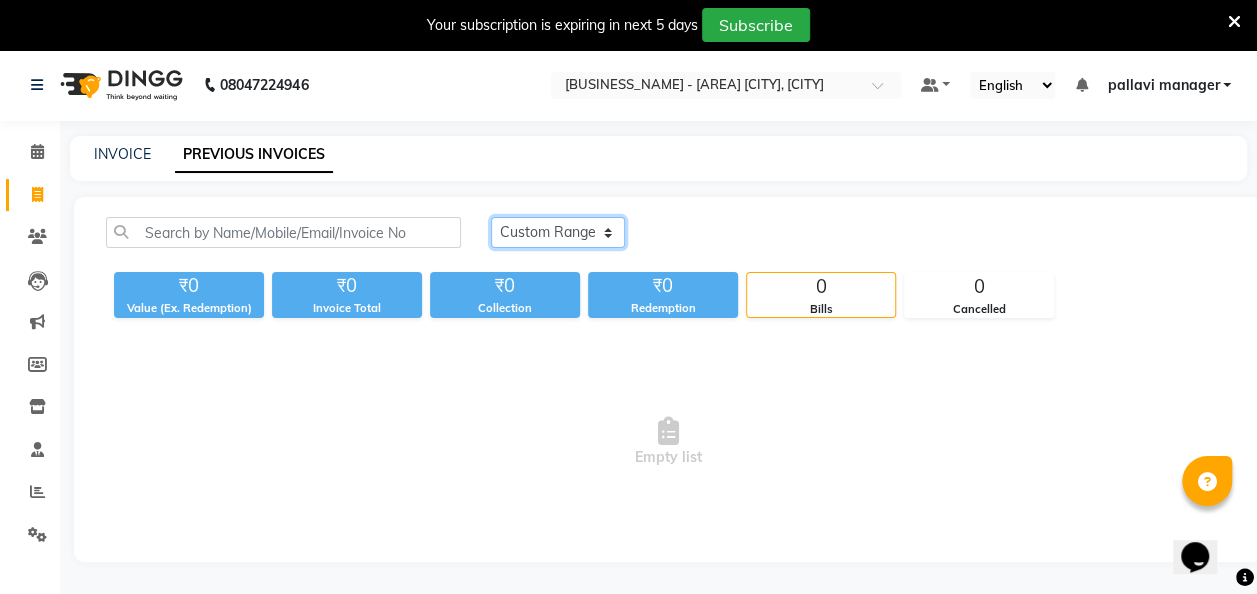 click on "Today Yesterday Custom Range" 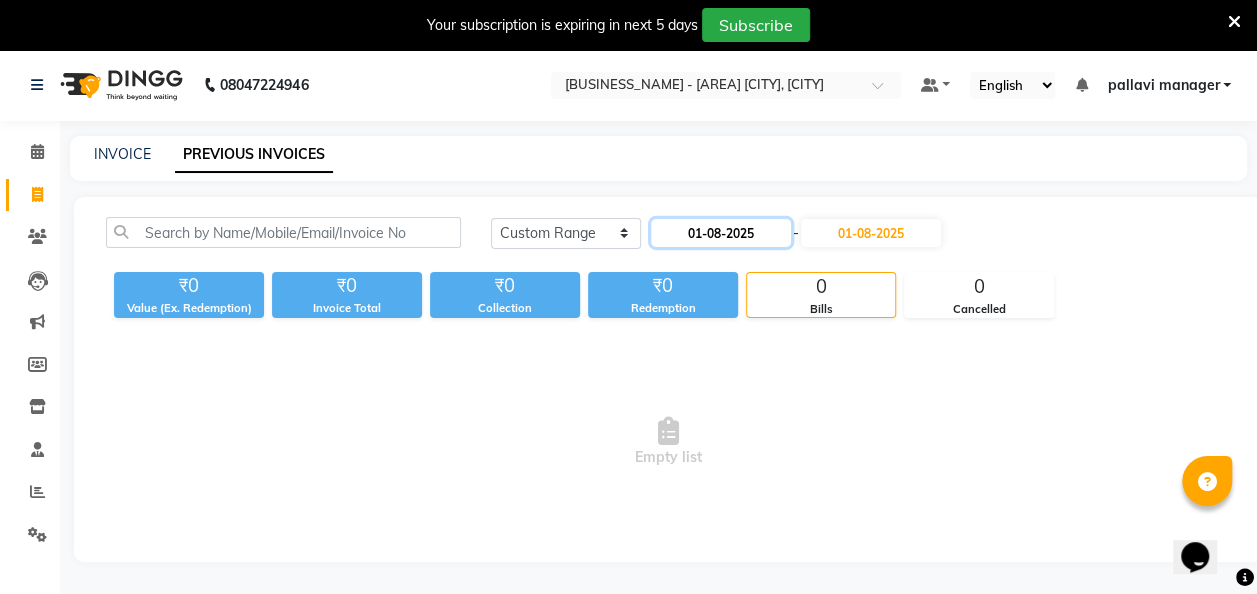 click on "01-08-2025" 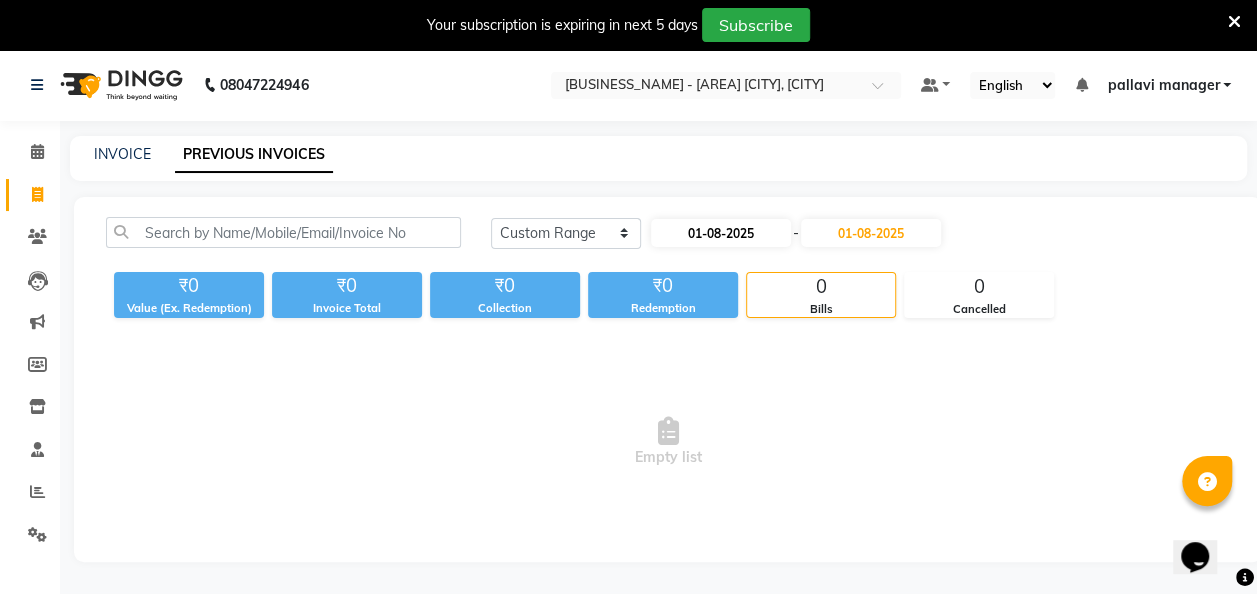 select on "8" 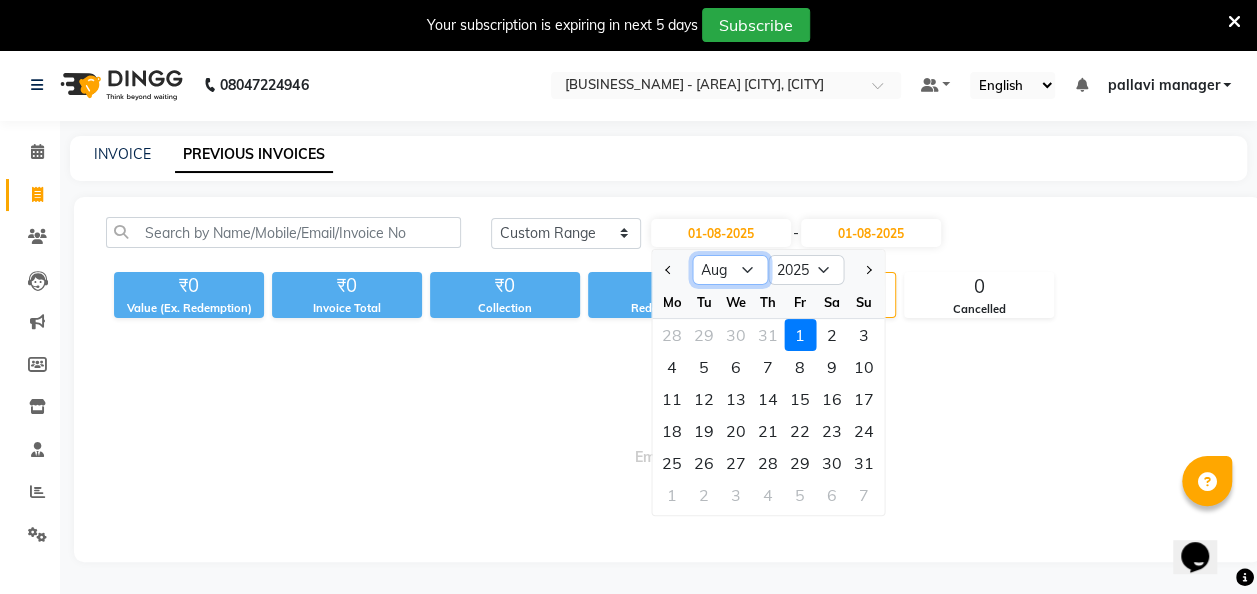 click on "Jan Feb Mar Apr May Jun Jul Aug Sep Oct Nov Dec" 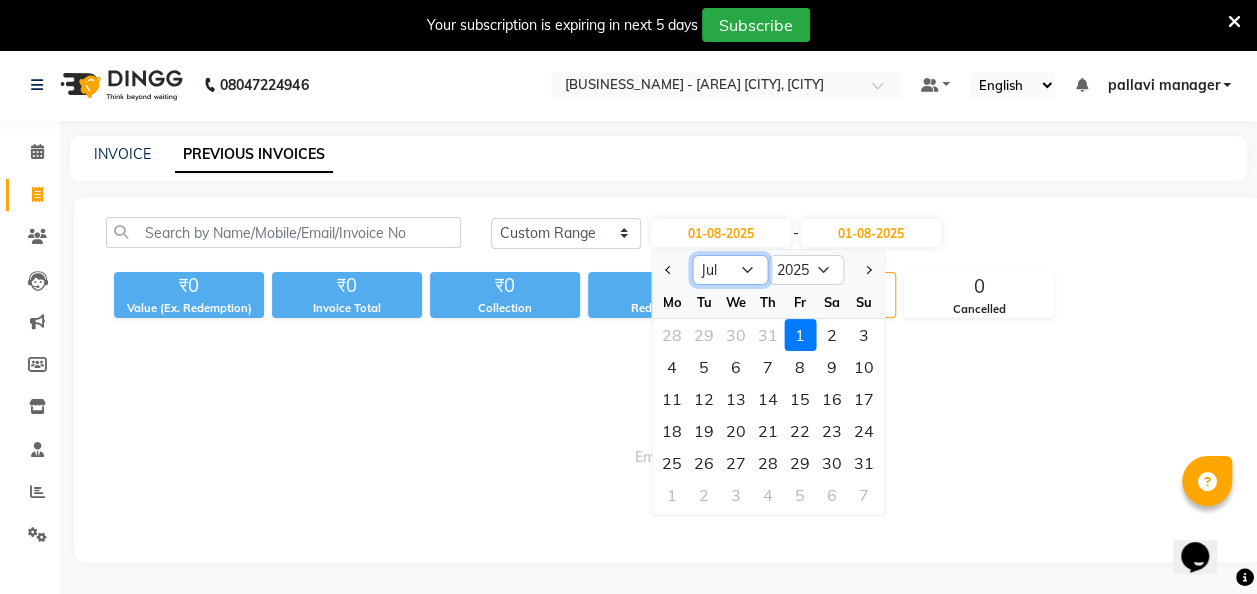 click on "Jan Feb Mar Apr May Jun Jul Aug Sep Oct Nov Dec" 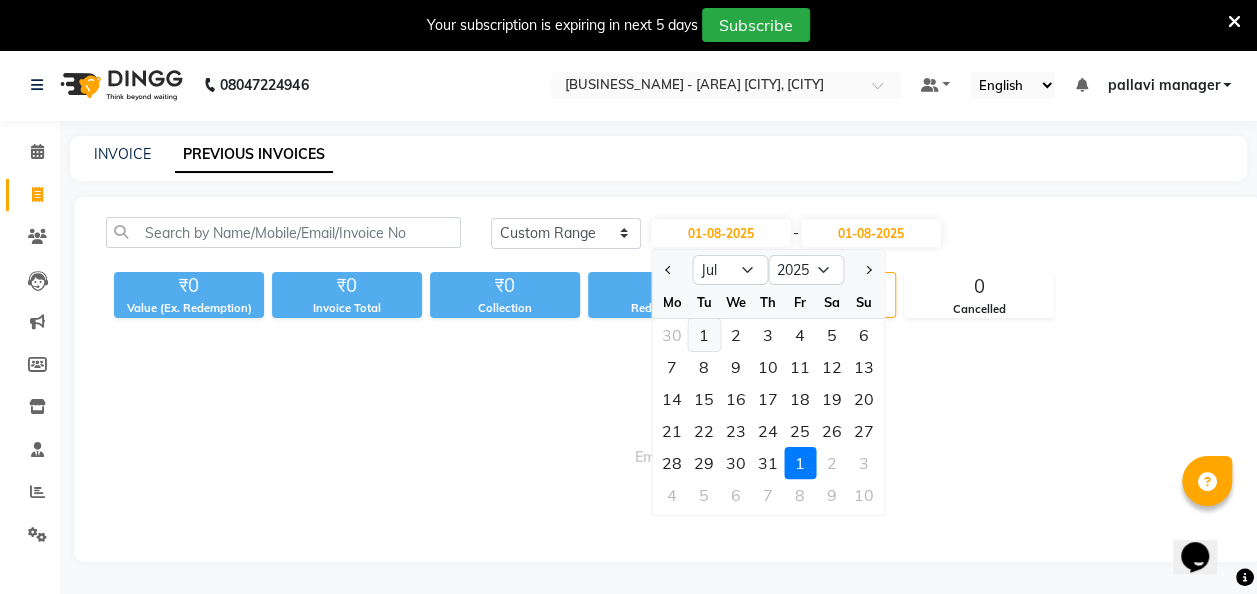 click on "1" 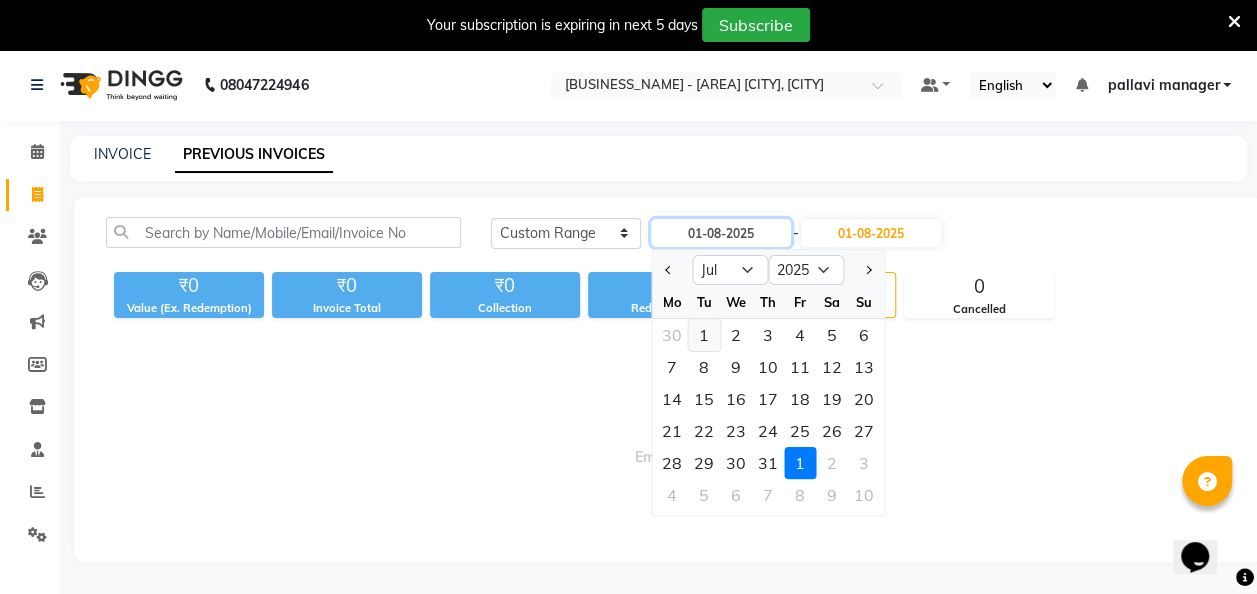 type on "01-07-2025" 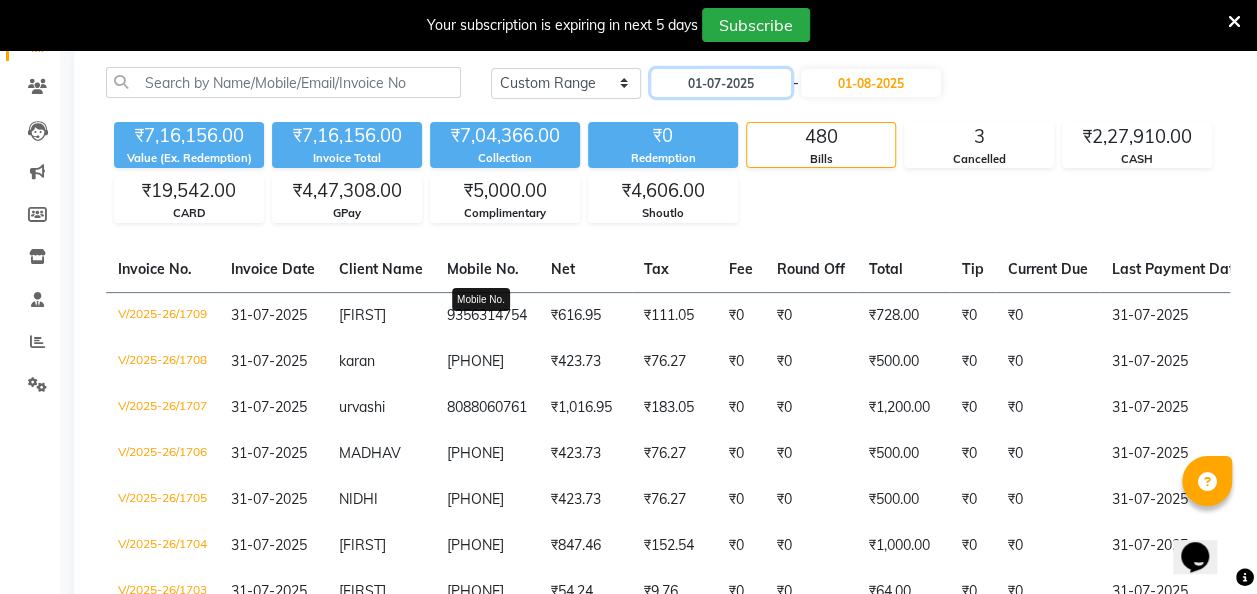 scroll, scrollTop: 169, scrollLeft: 0, axis: vertical 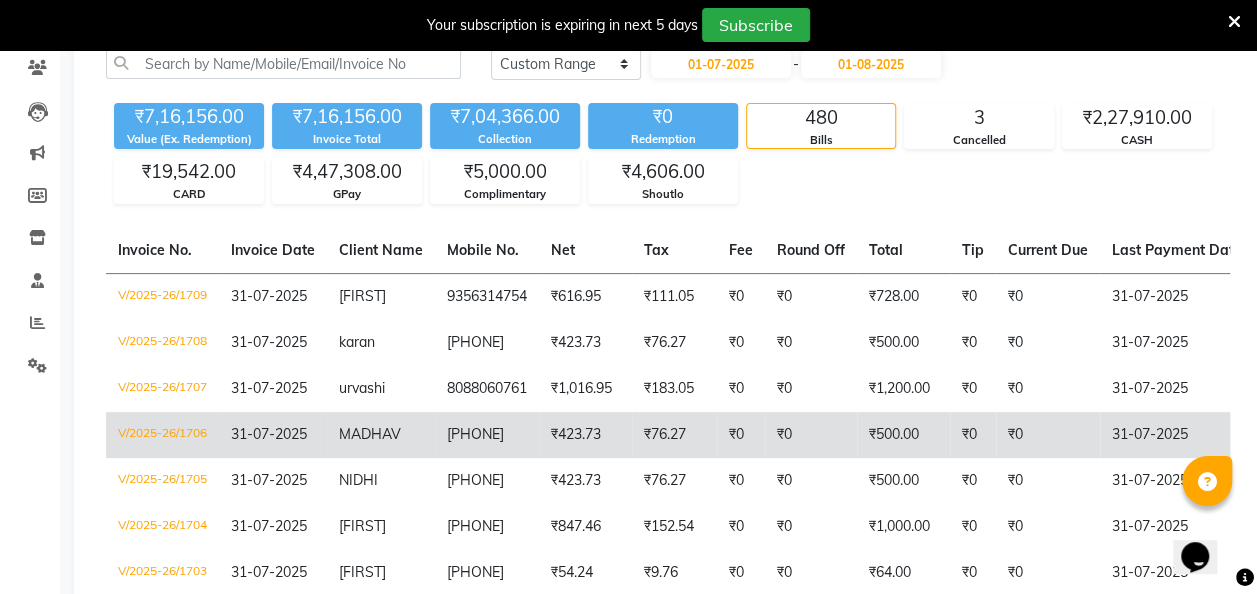 click on "MADHAV" 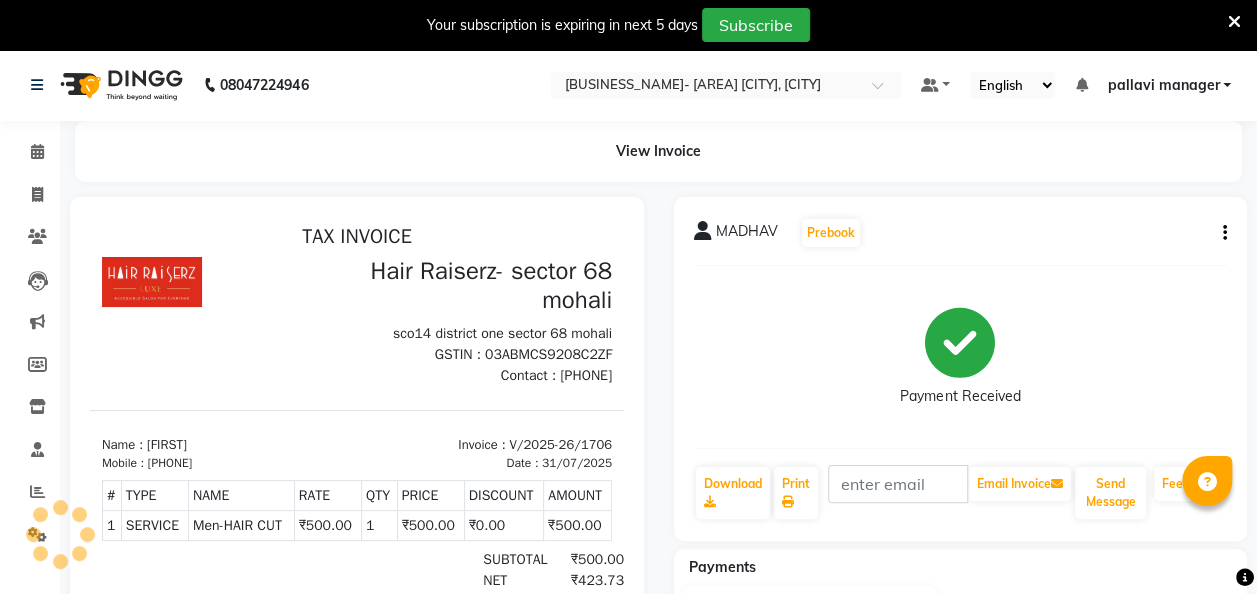 scroll, scrollTop: 0, scrollLeft: 0, axis: both 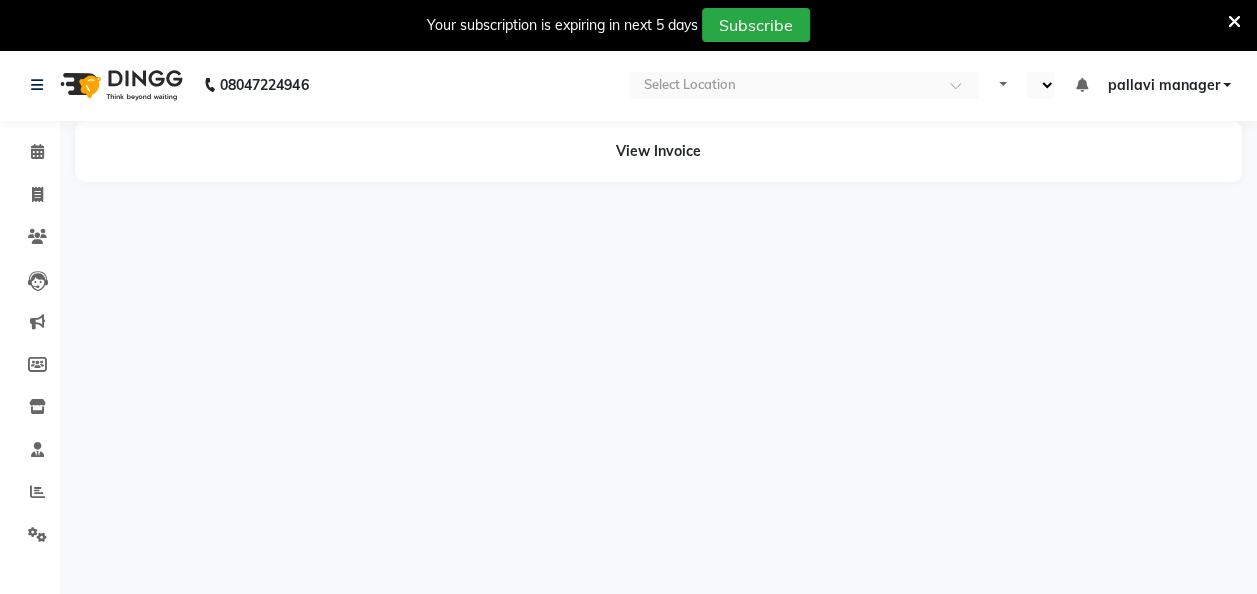 select on "en" 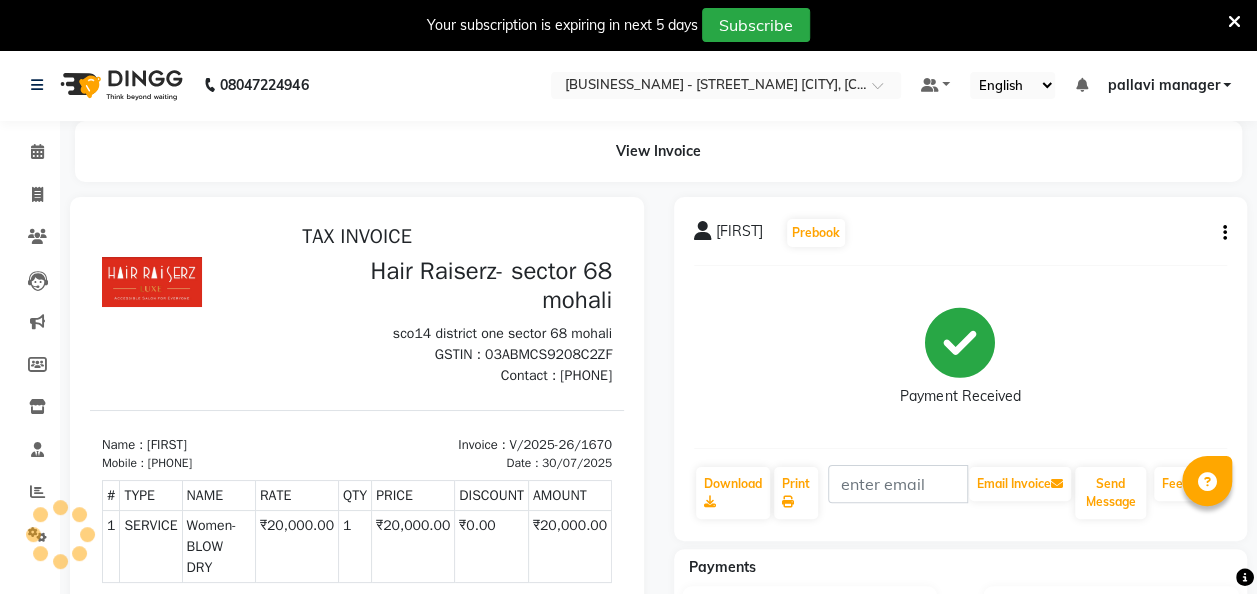 scroll, scrollTop: 0, scrollLeft: 0, axis: both 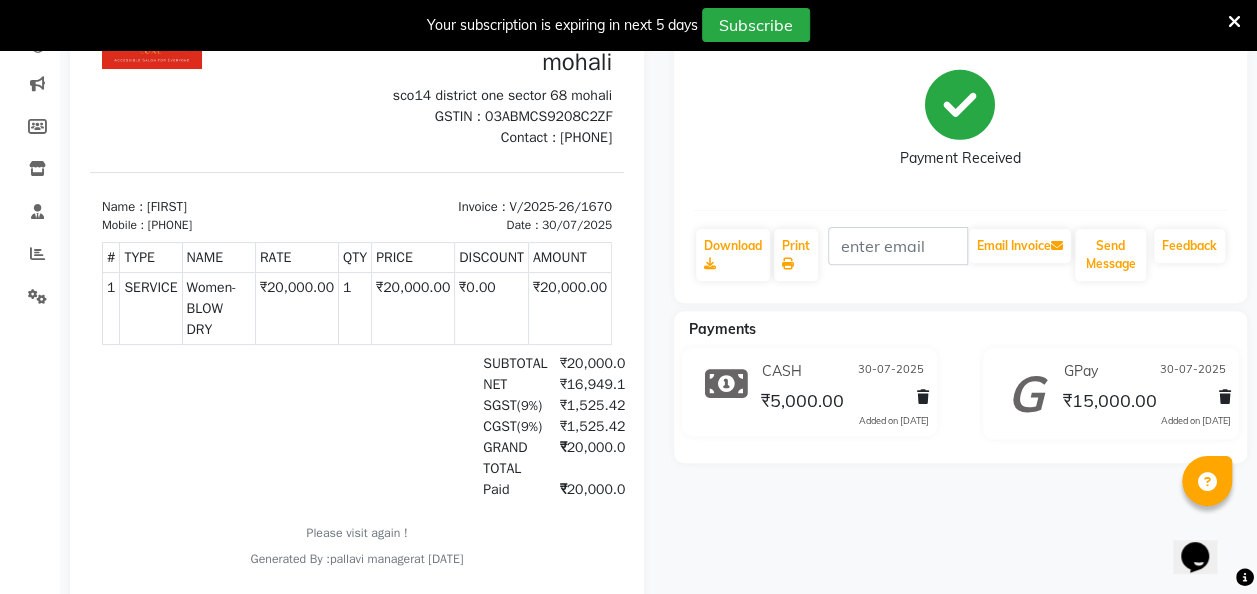 click on "CASH [DATE]" 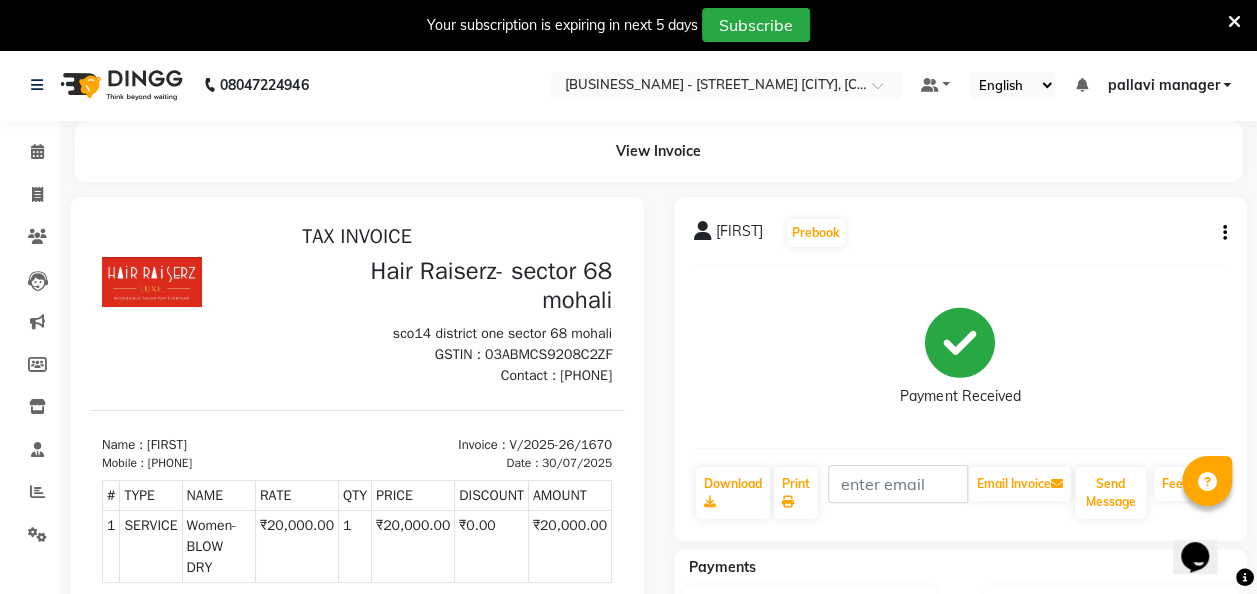 click 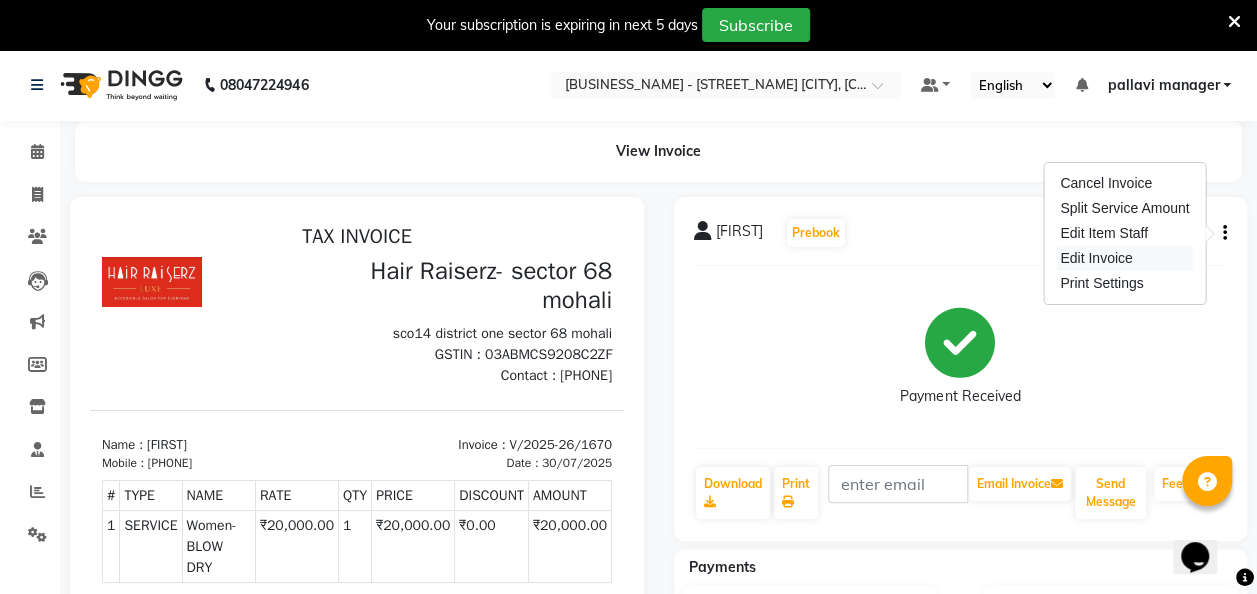 click on "Edit Invoice" at bounding box center [1124, 258] 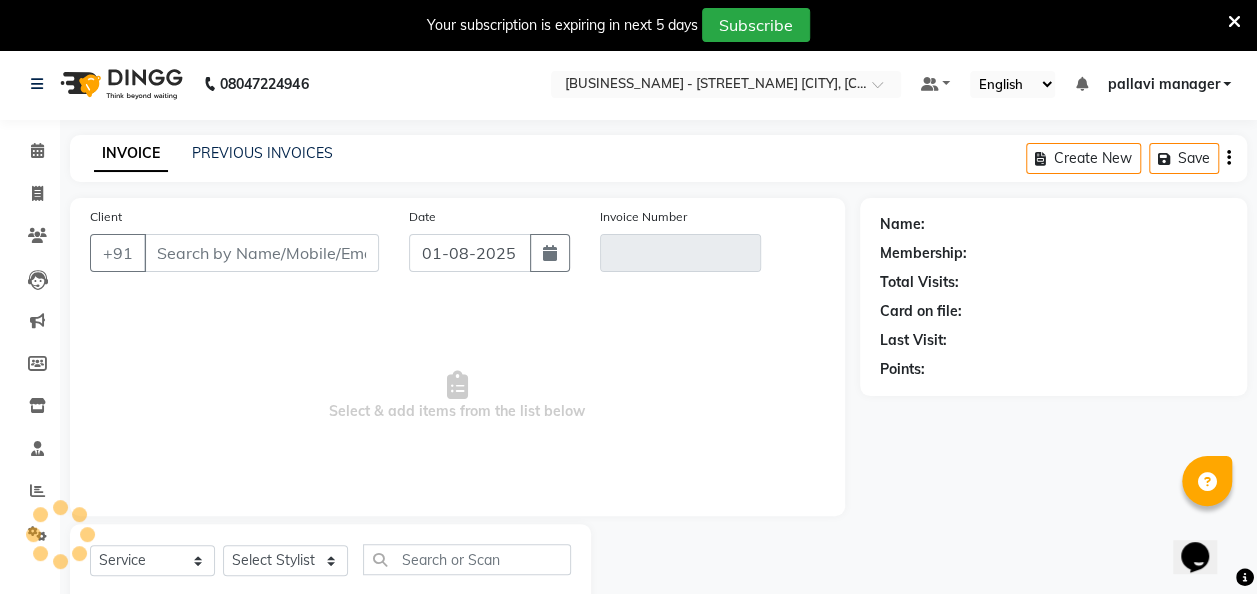 scroll, scrollTop: 55, scrollLeft: 0, axis: vertical 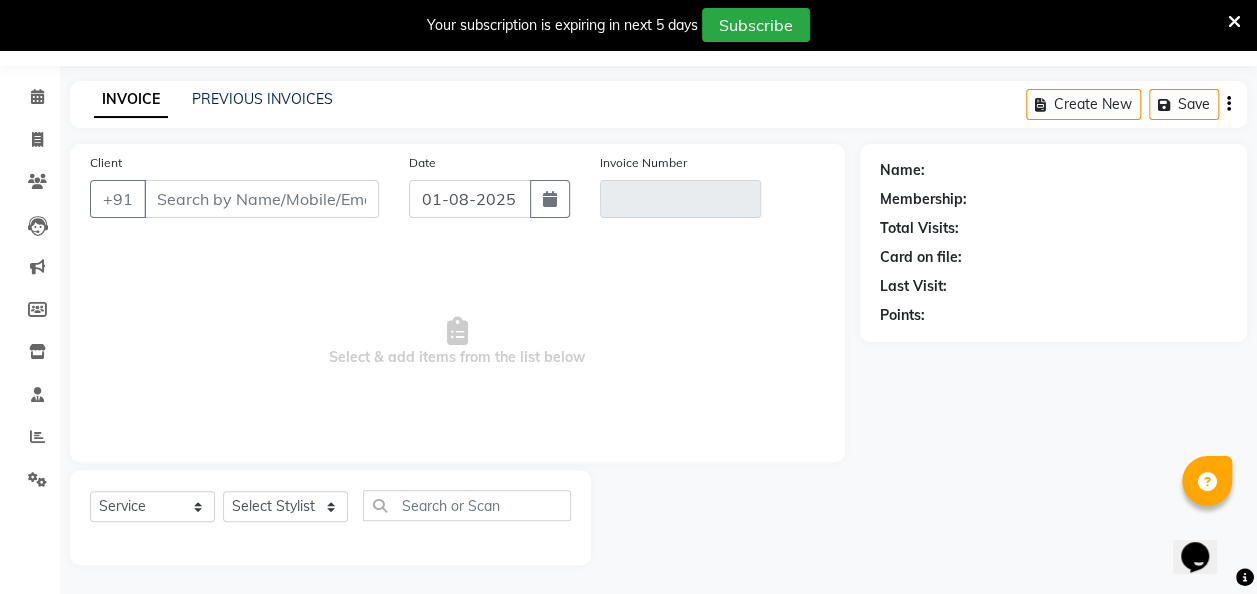 type on "[PHONE]" 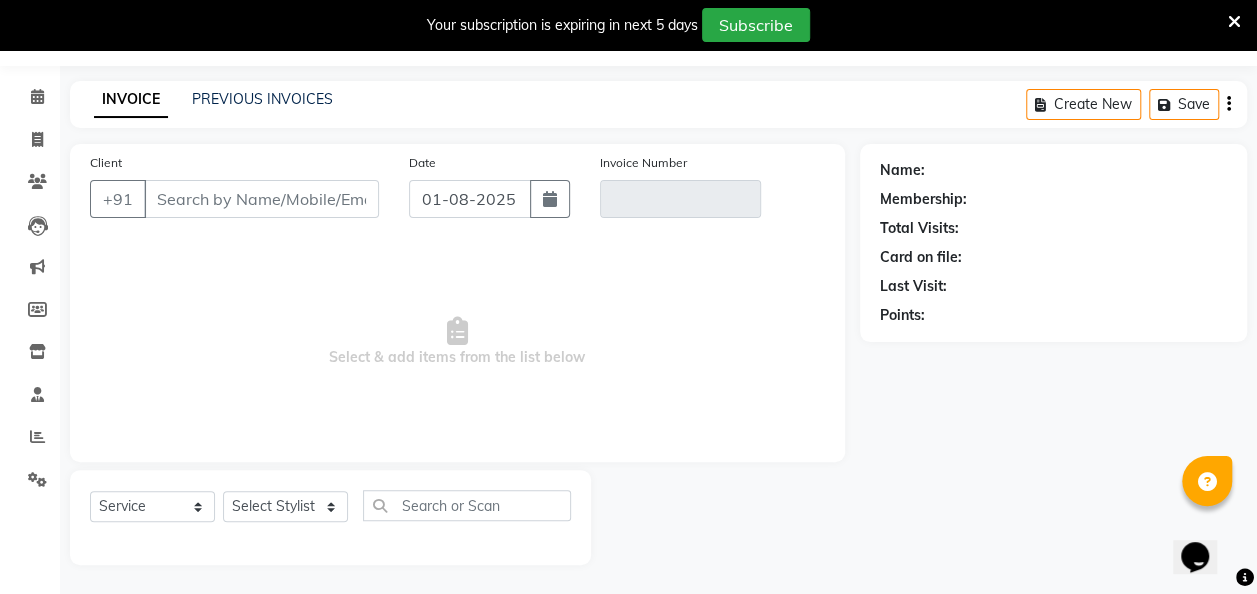 type on "V/2025-26/1670" 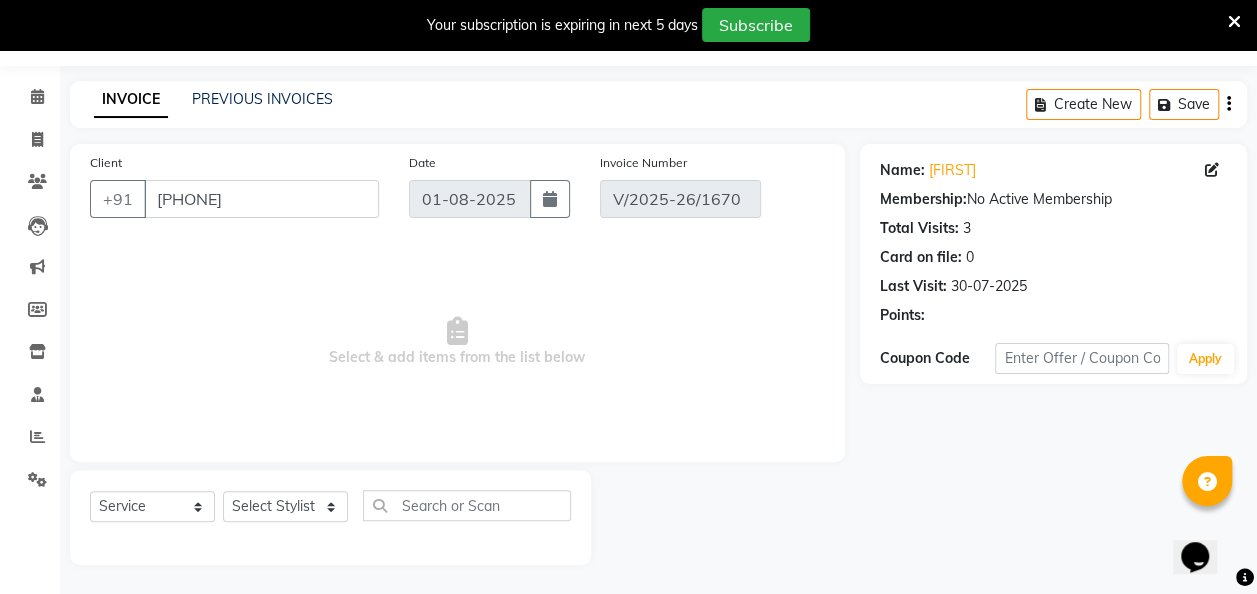 type on "30-07-2025" 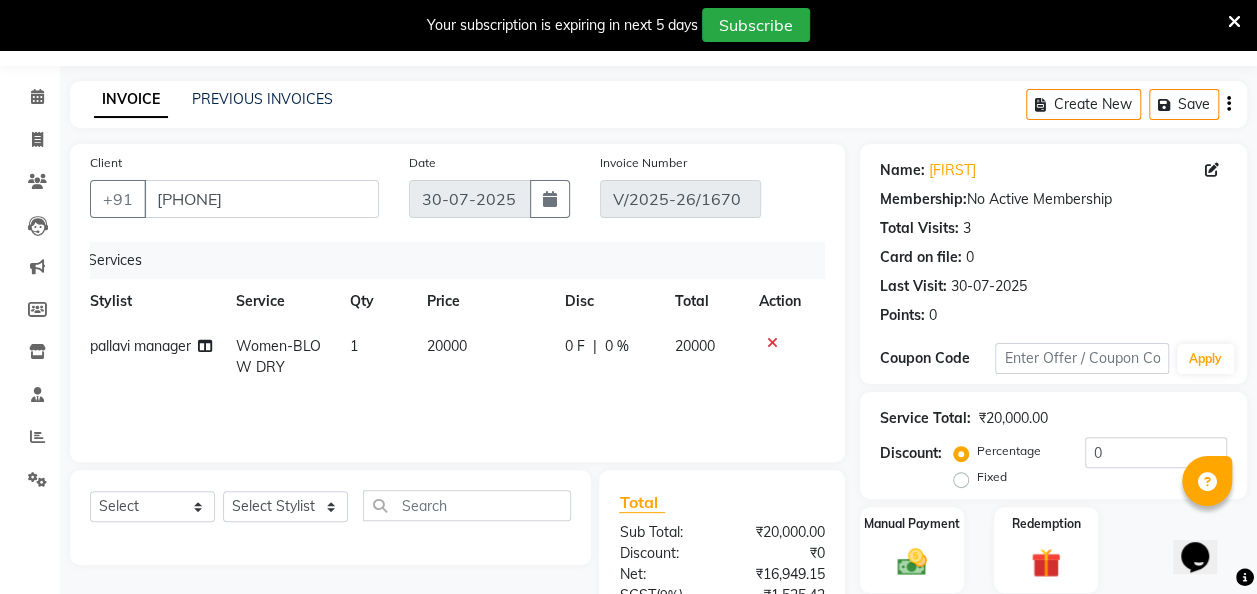 scroll, scrollTop: 0, scrollLeft: 0, axis: both 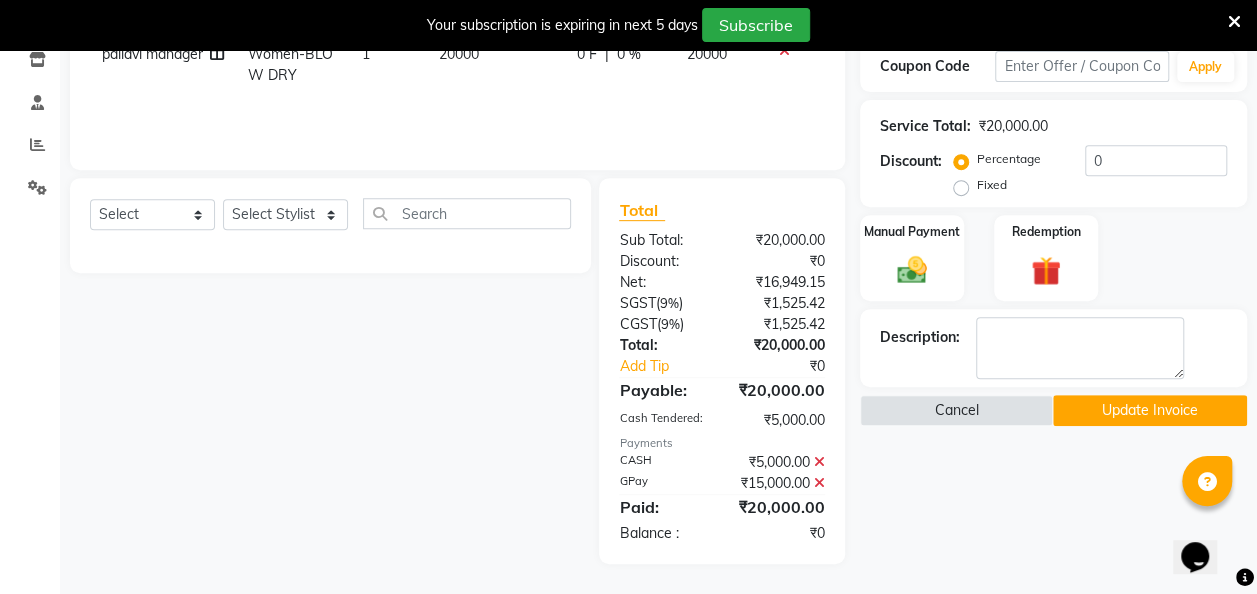 click 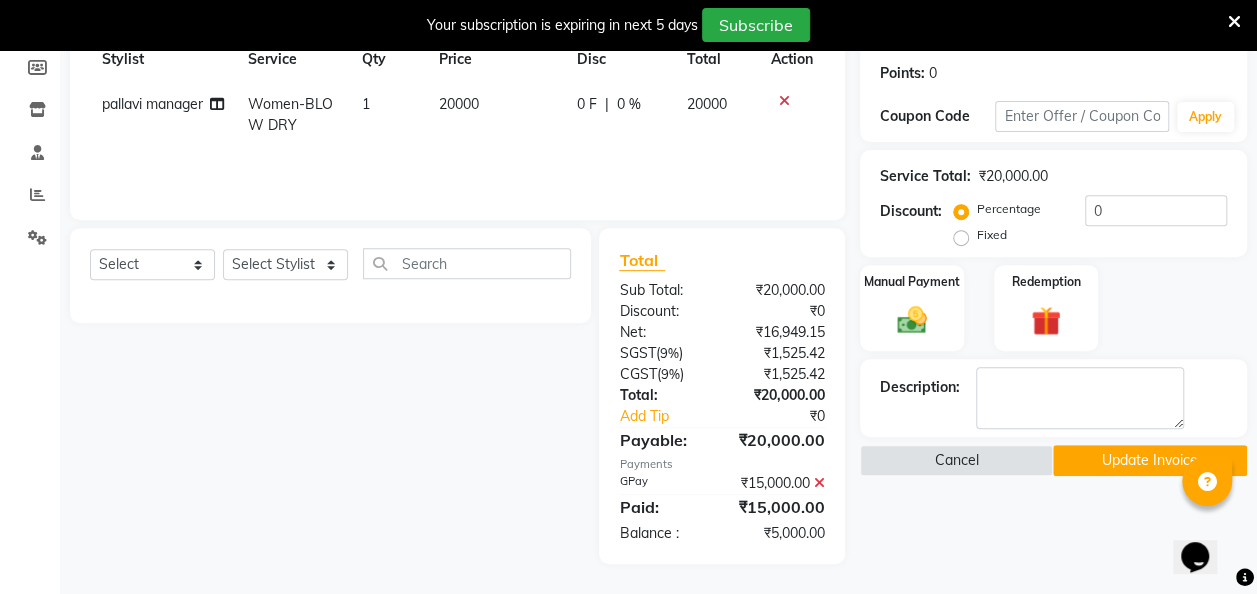 click 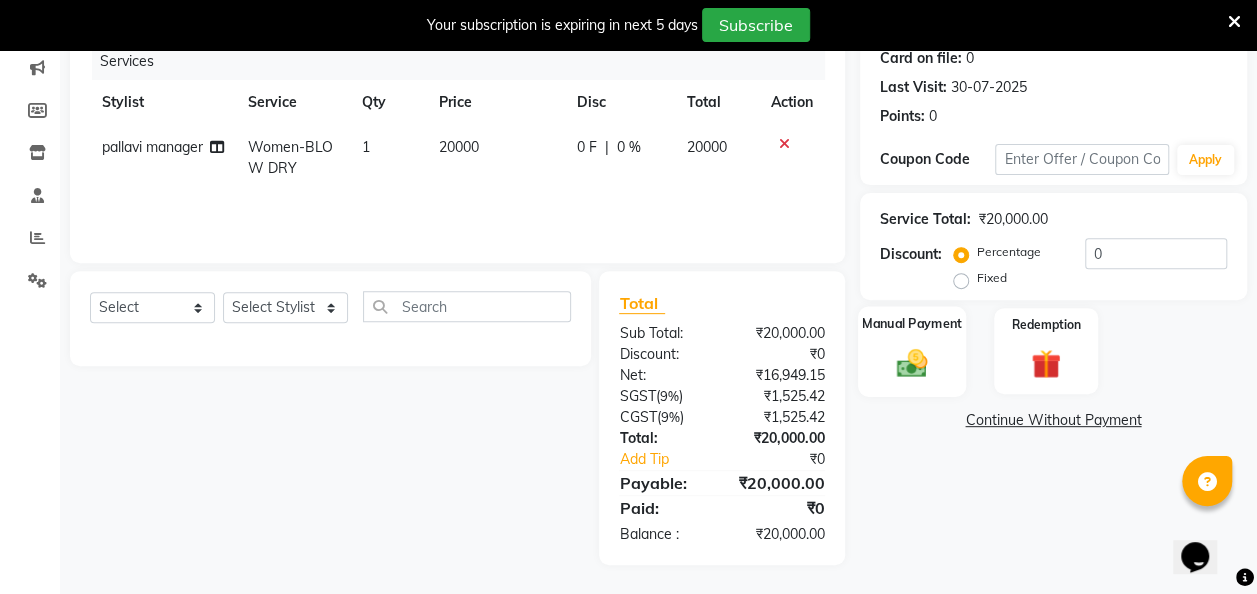 click 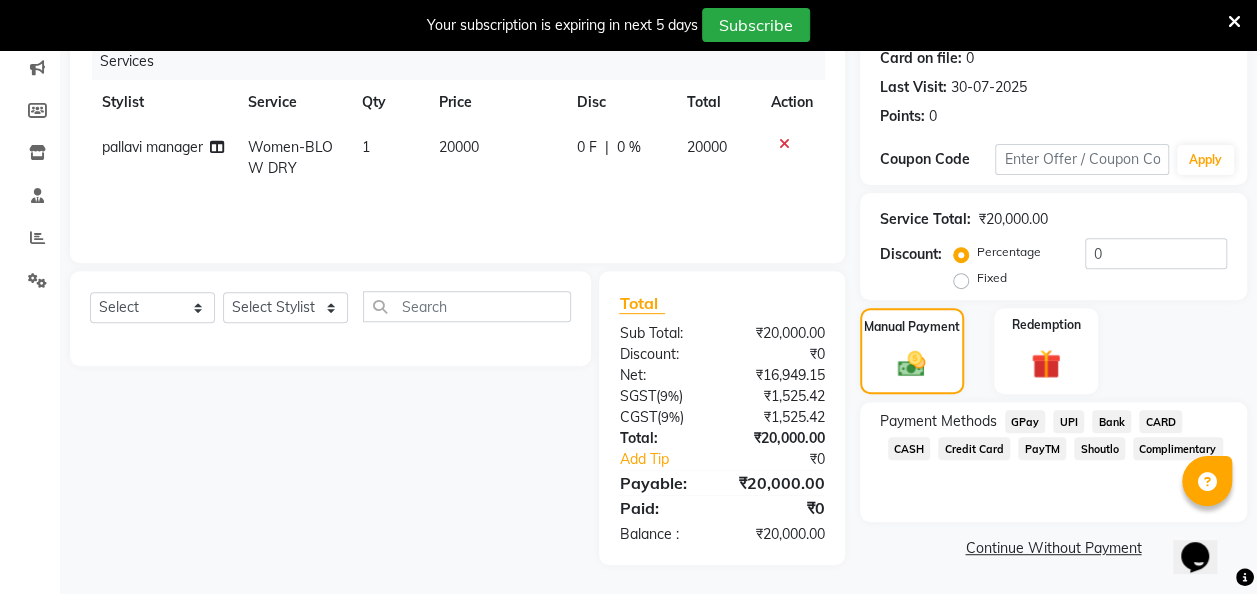 click on "GPay" 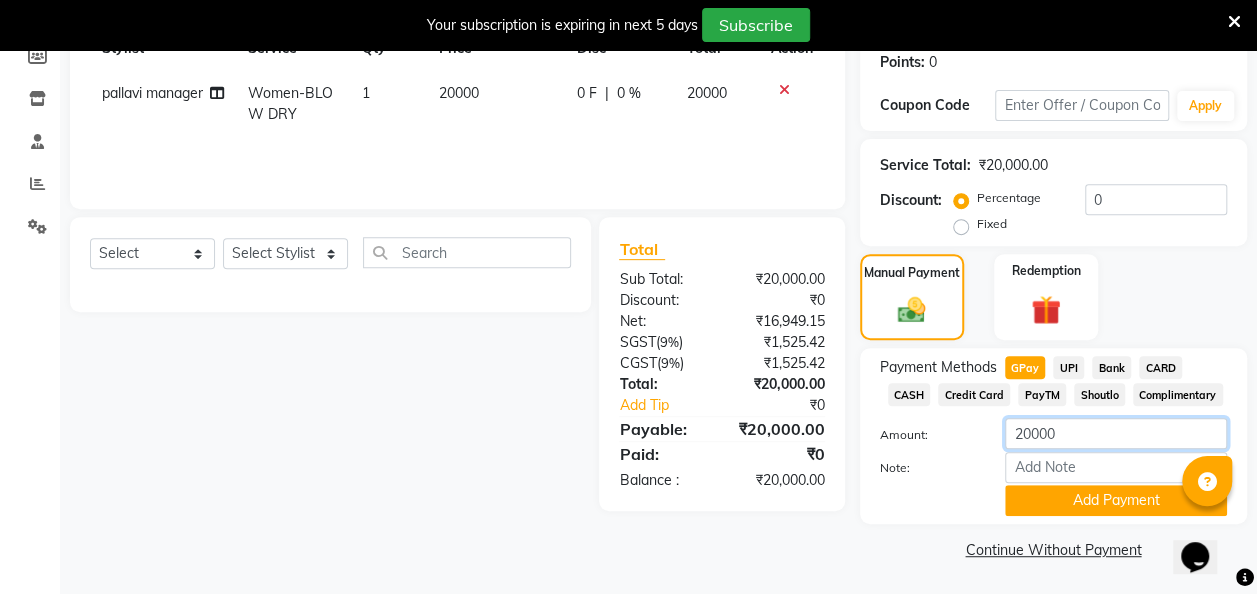 click on "20000" 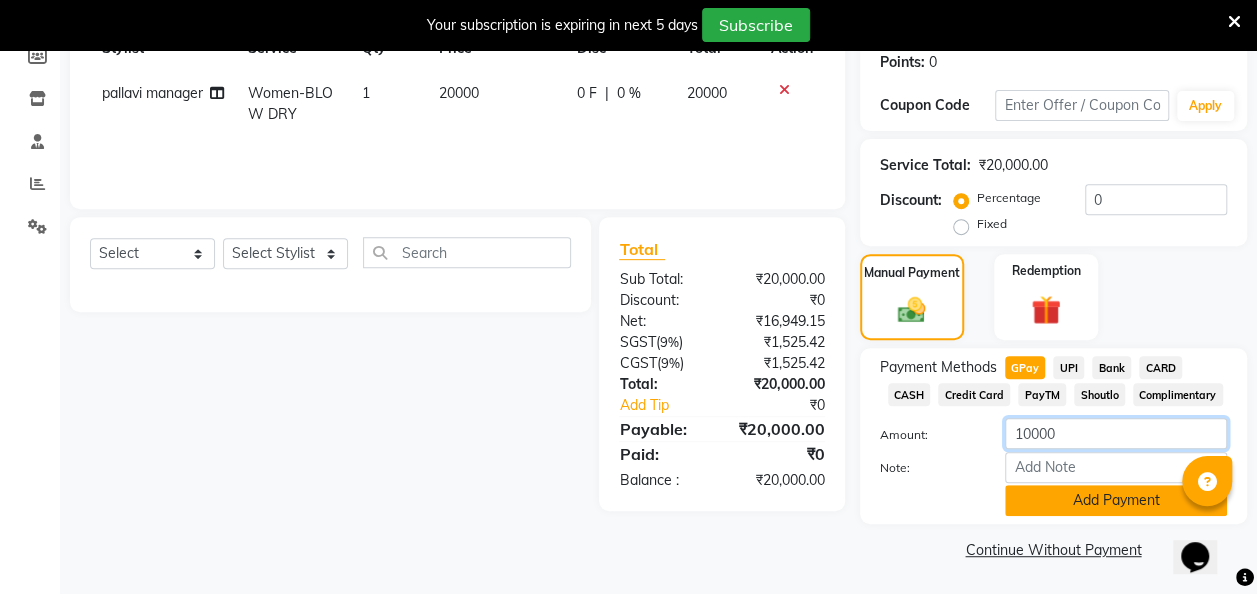 type on "10000" 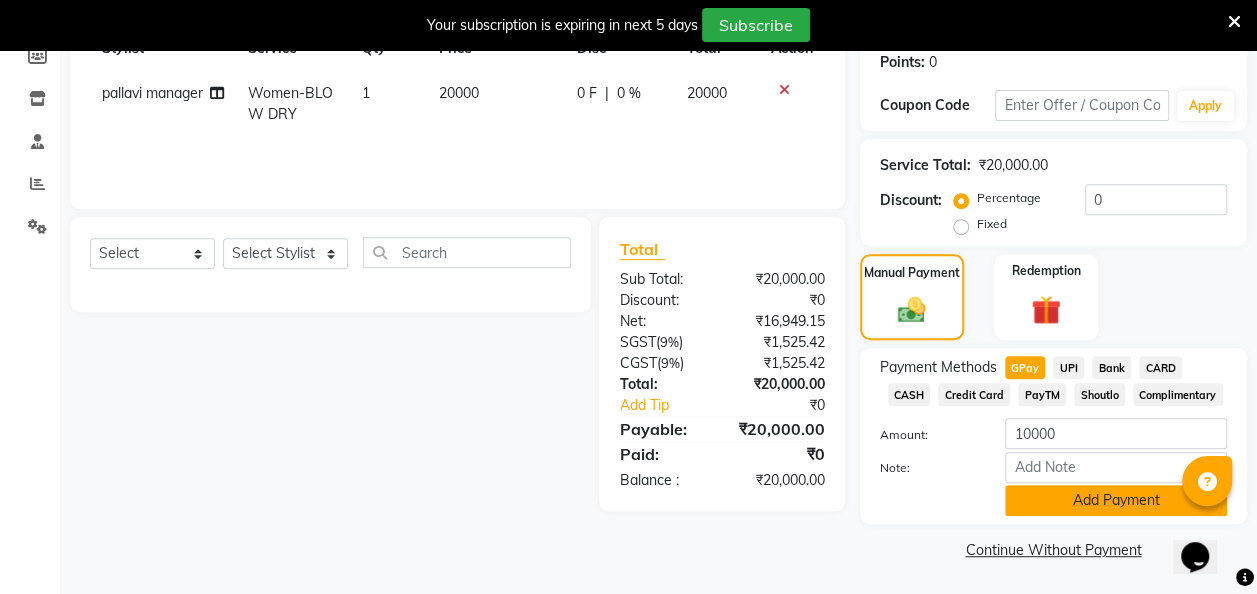 click on "Add Payment" 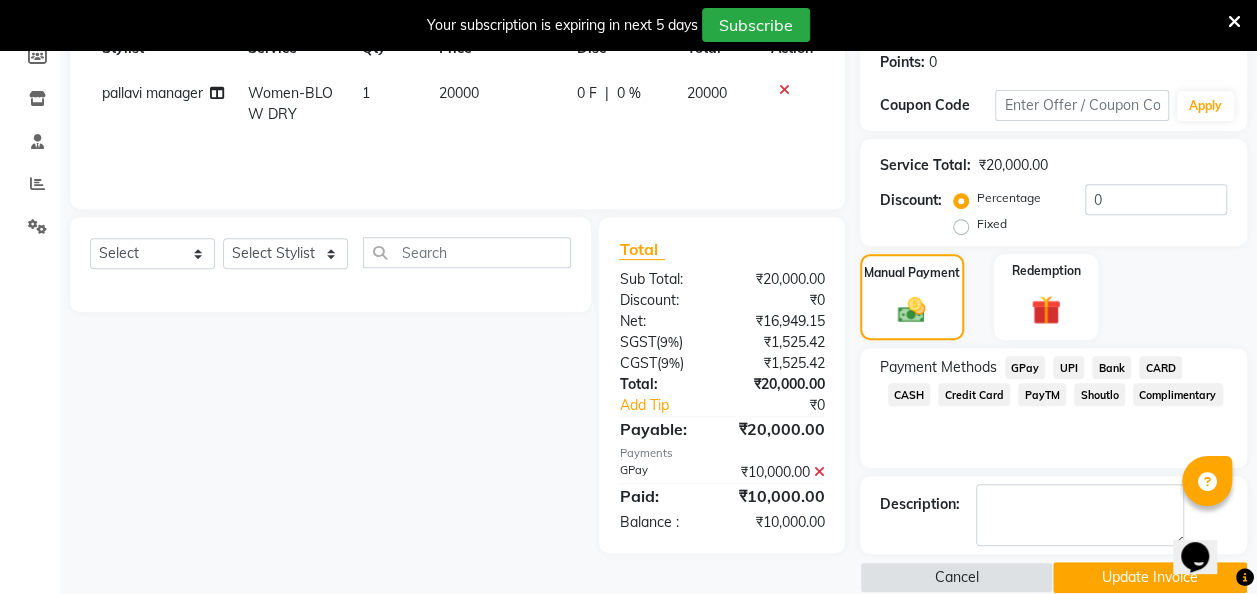 click on "CASH" 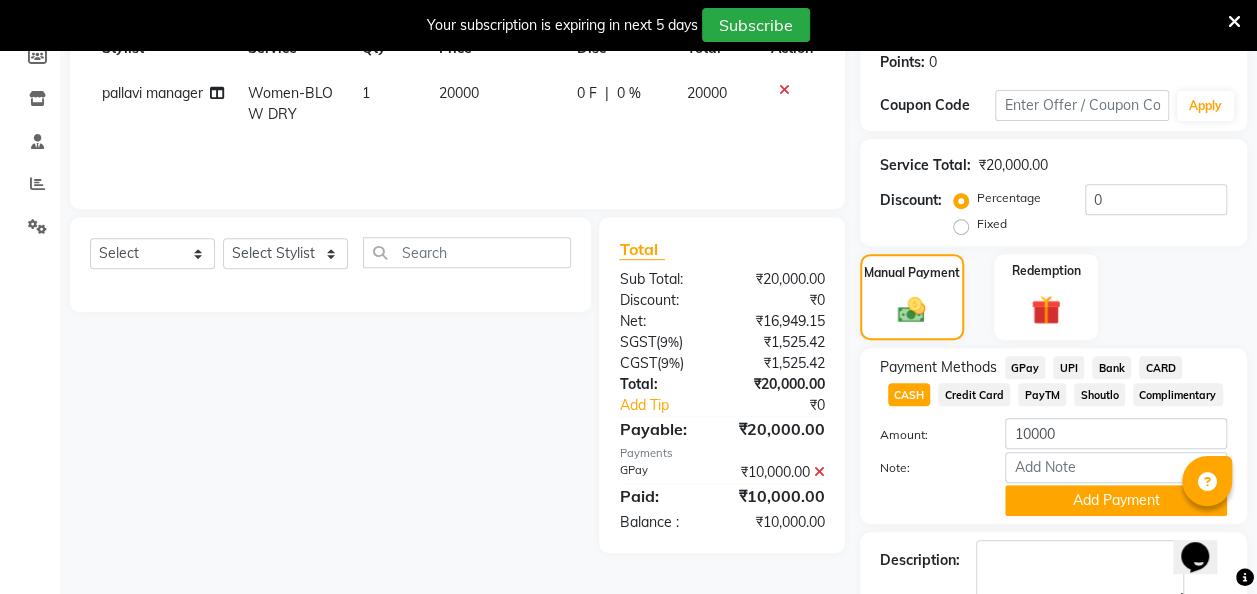 click on "Add Payment" 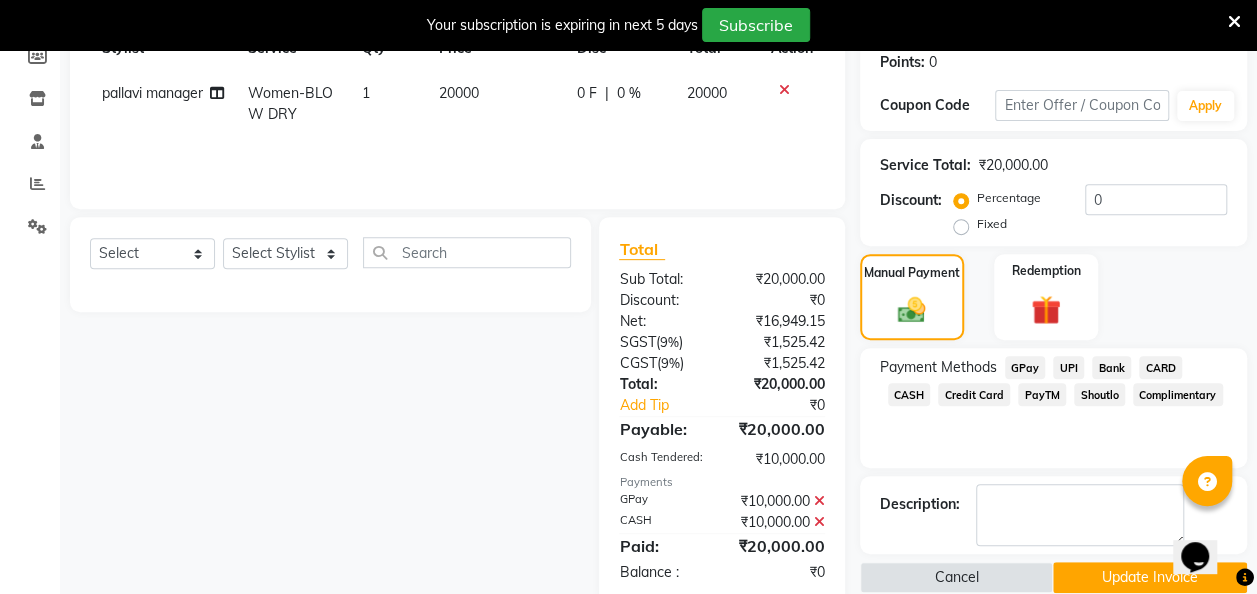 scroll, scrollTop: 387, scrollLeft: 0, axis: vertical 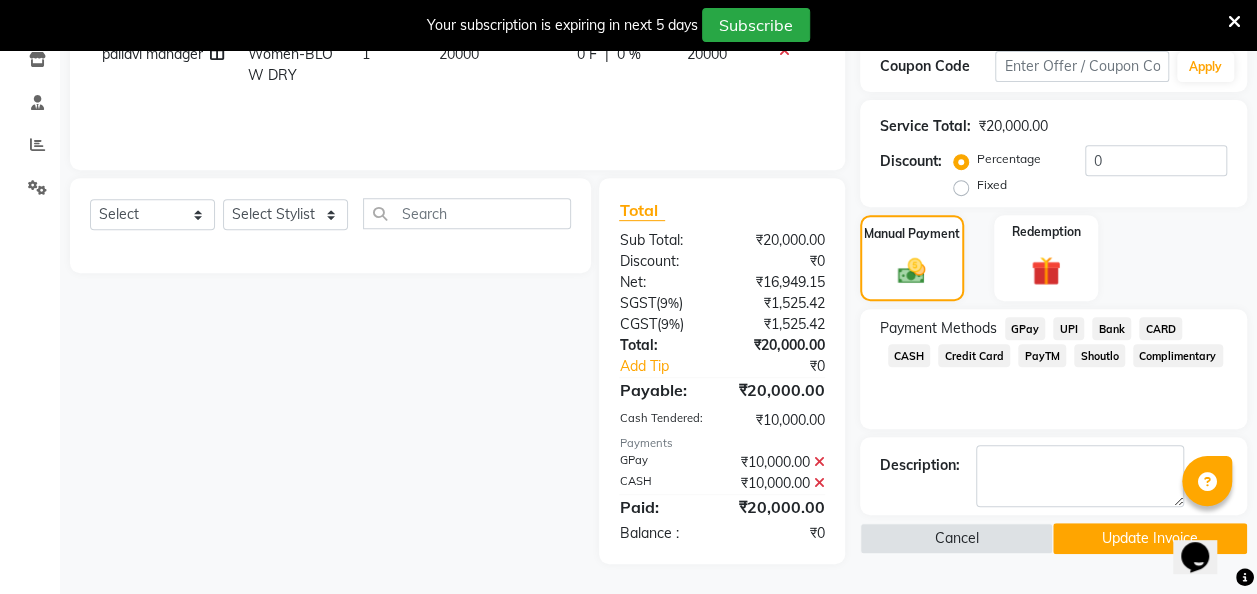 click on "Update Invoice" 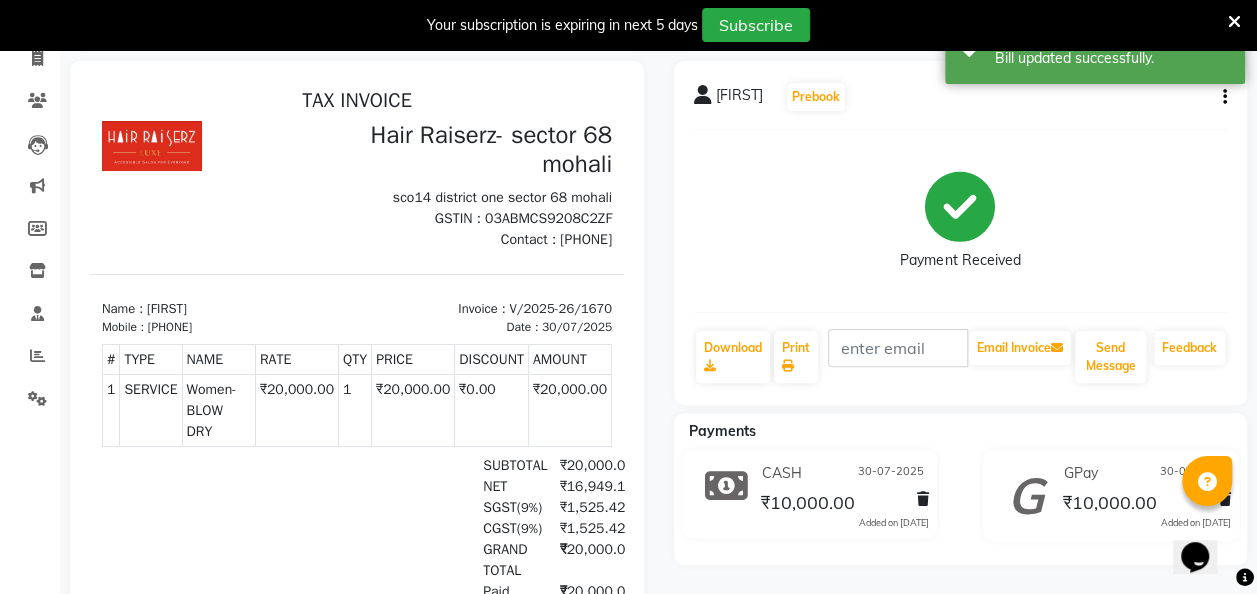 scroll, scrollTop: 0, scrollLeft: 0, axis: both 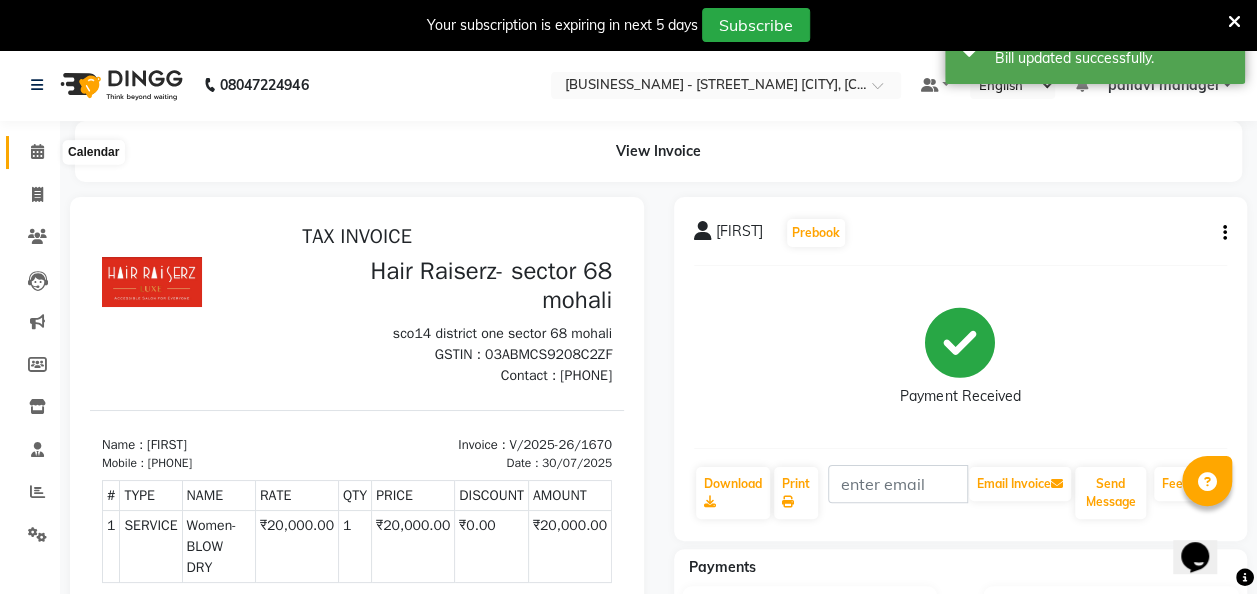 click 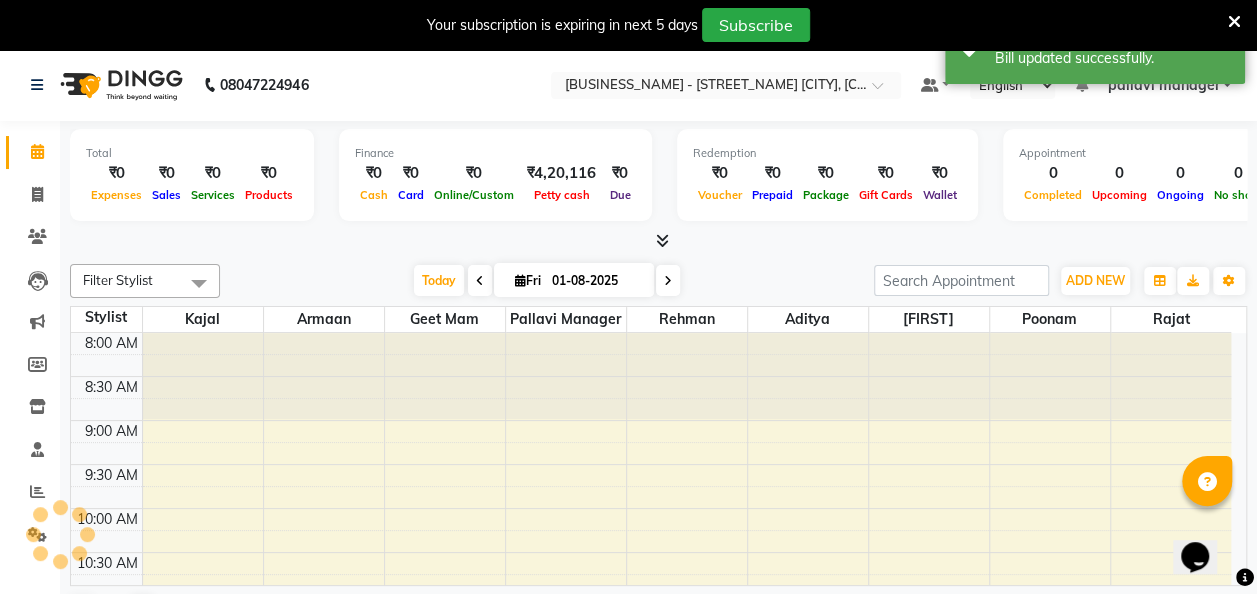 scroll, scrollTop: 0, scrollLeft: 0, axis: both 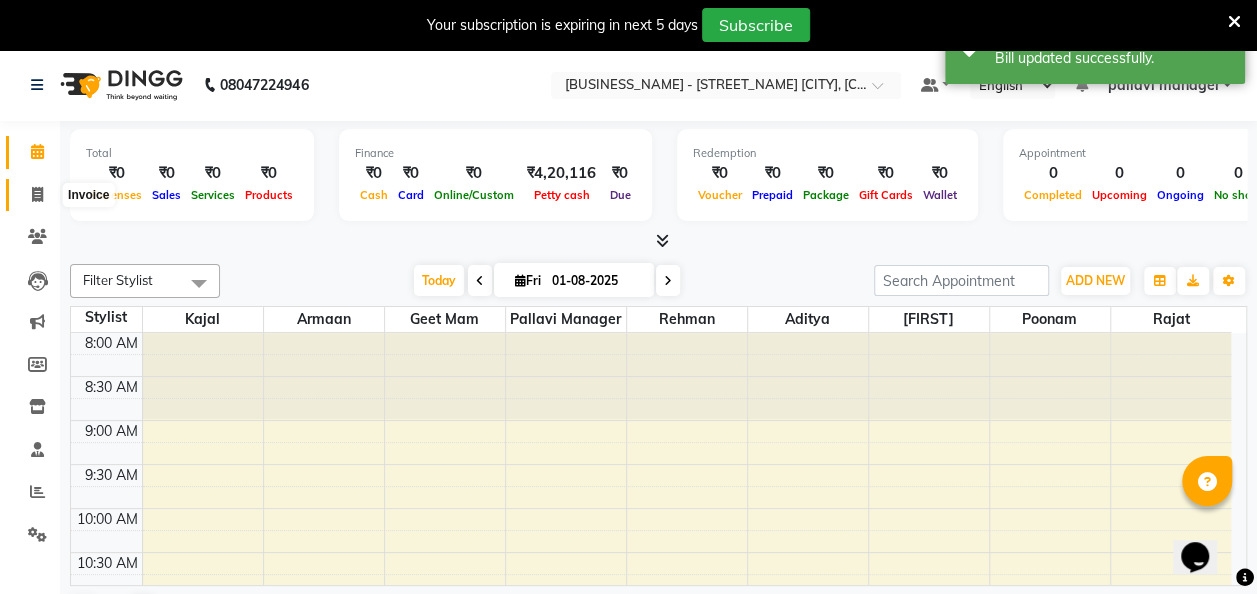 click 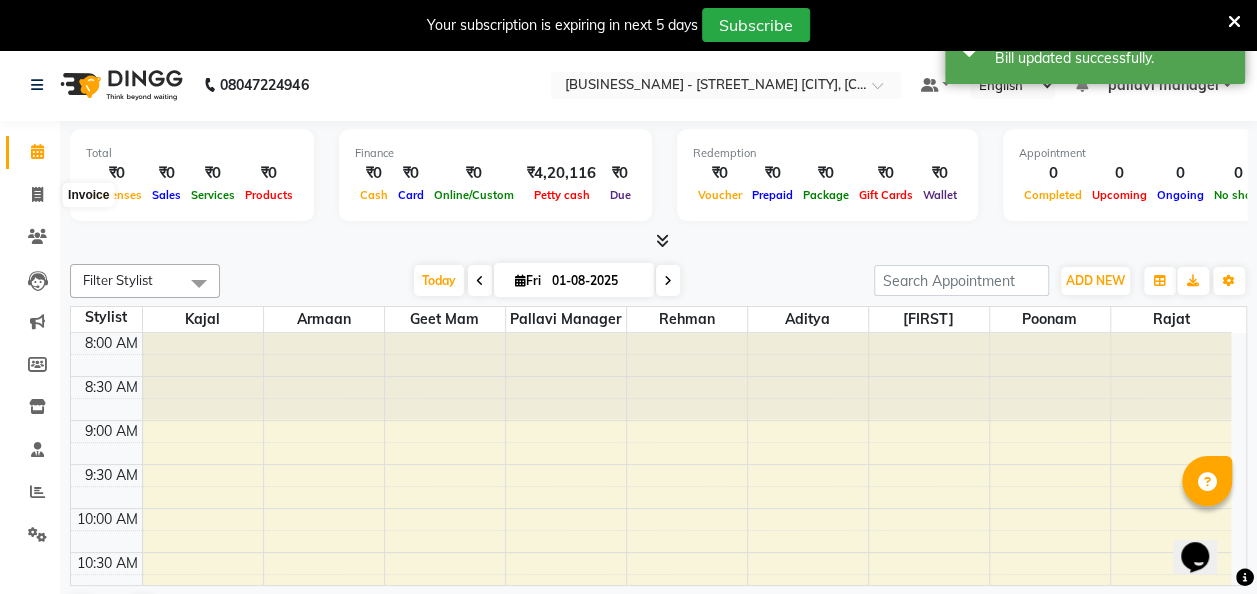 select on "service" 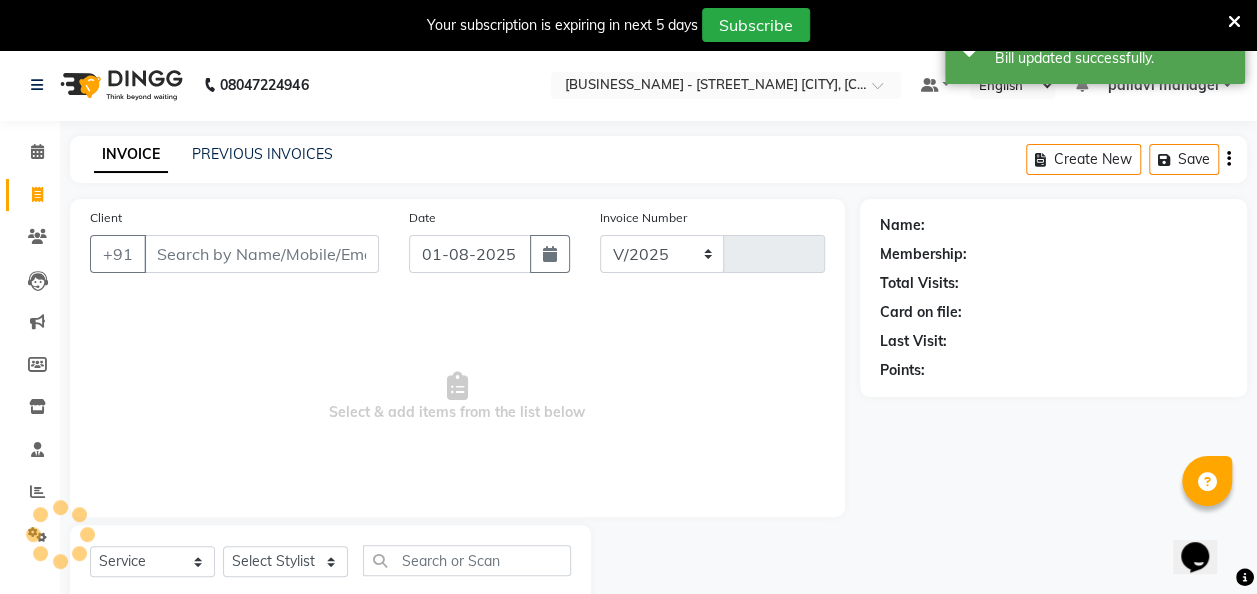 select on "6691" 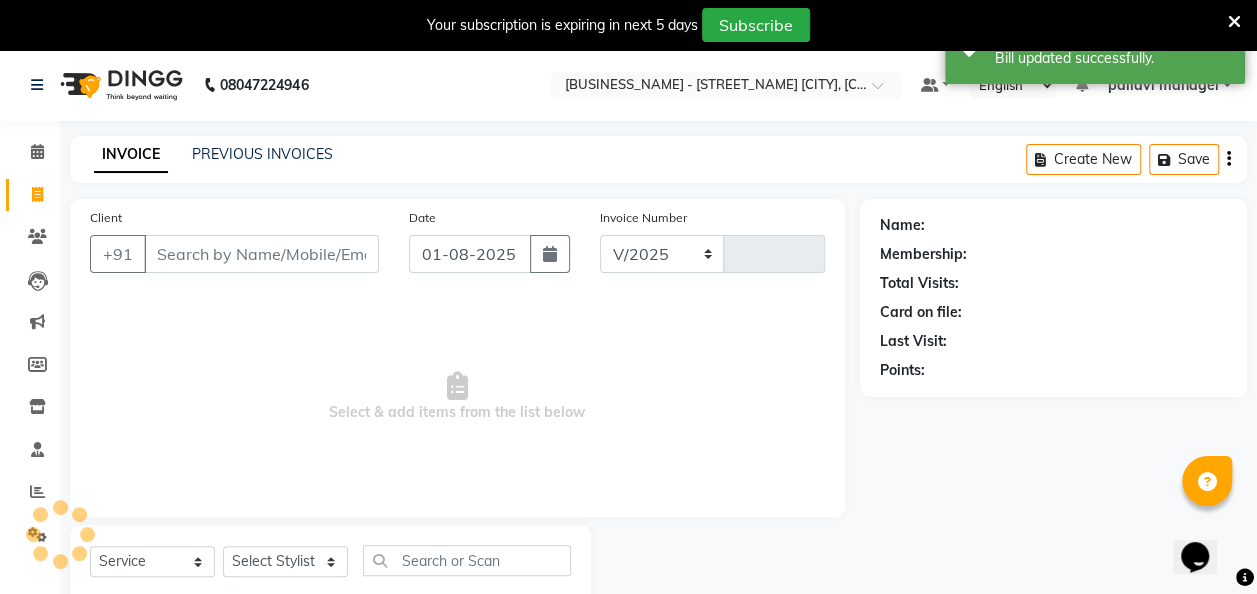 type on "1710" 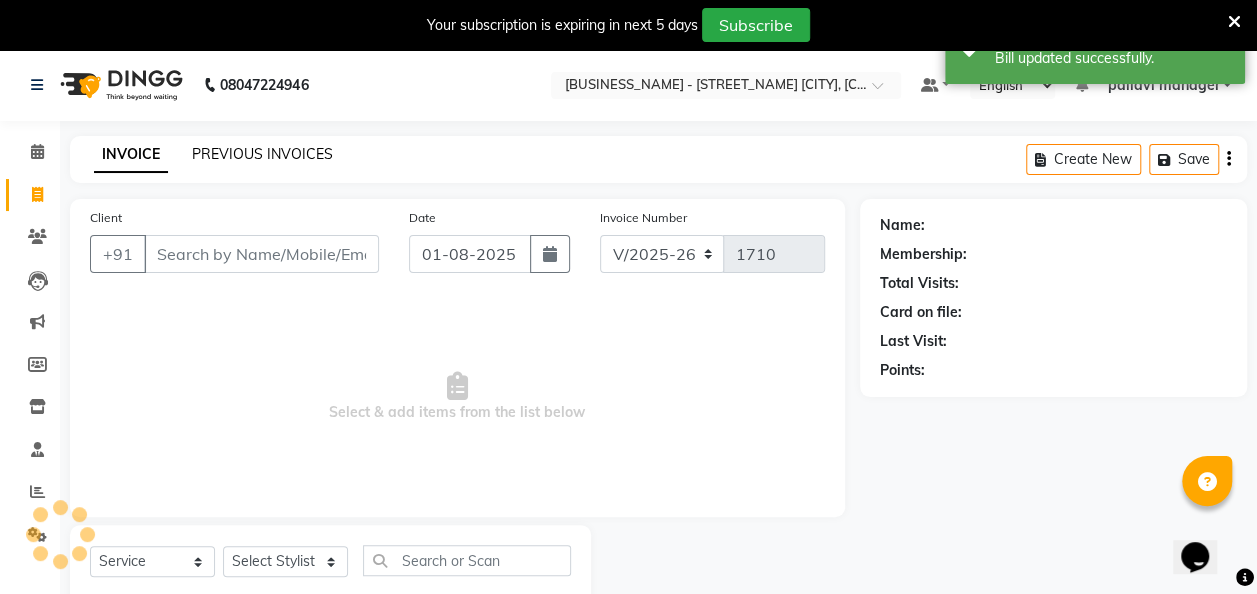 click on "PREVIOUS INVOICES" 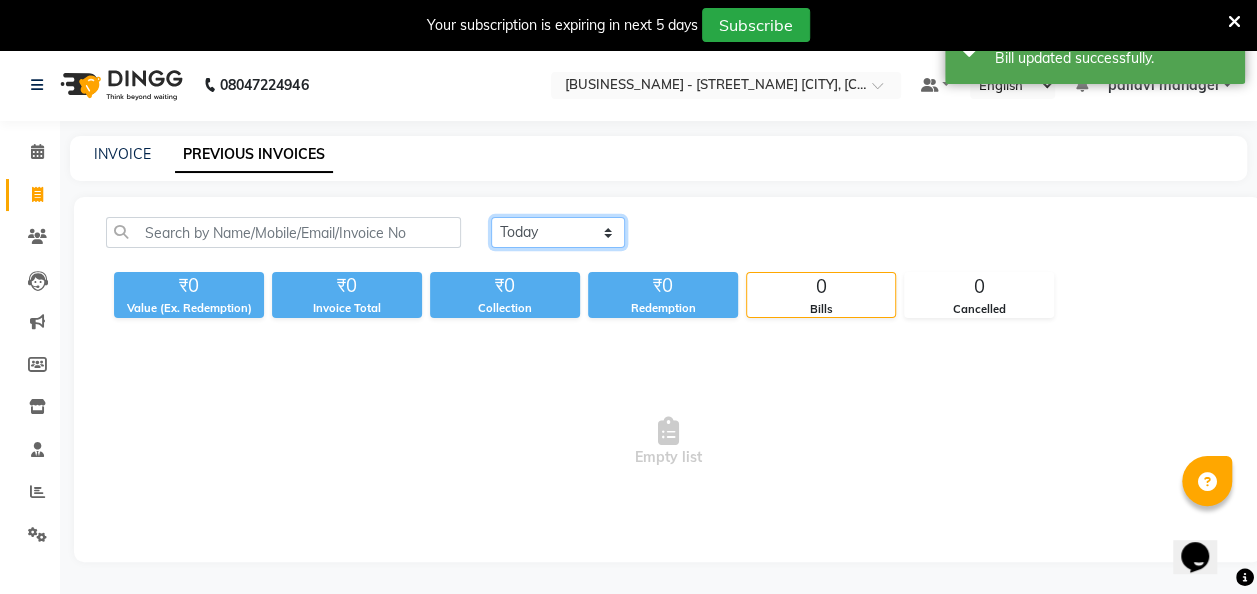 click on "Today Yesterday Custom Range" 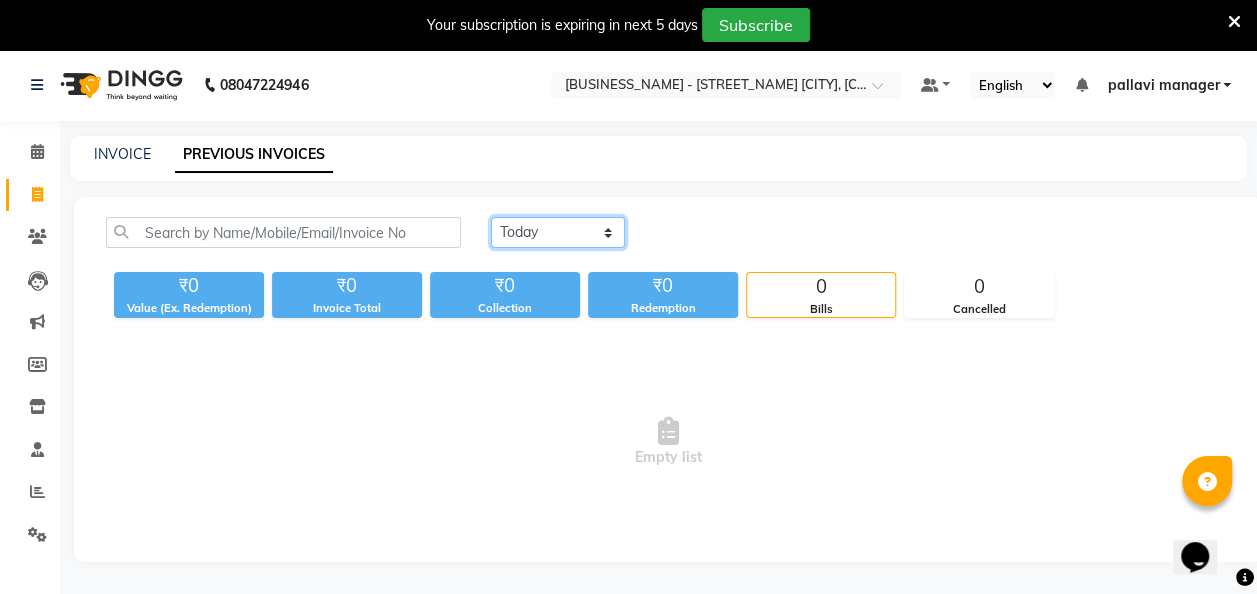 select on "range" 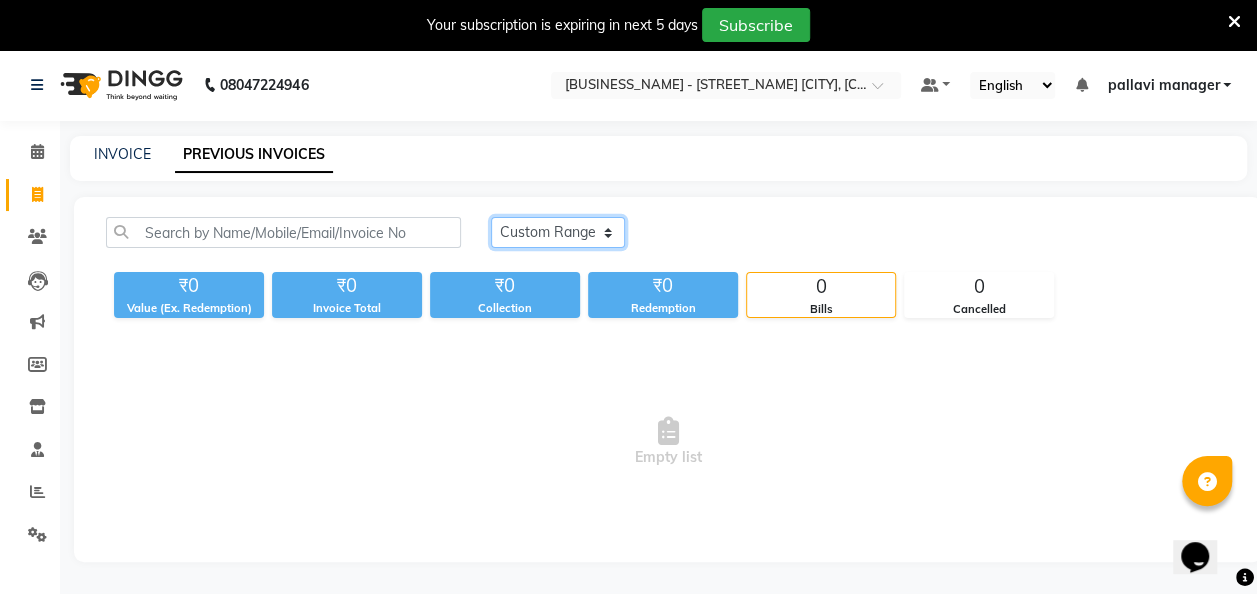 click on "Today Yesterday Custom Range" 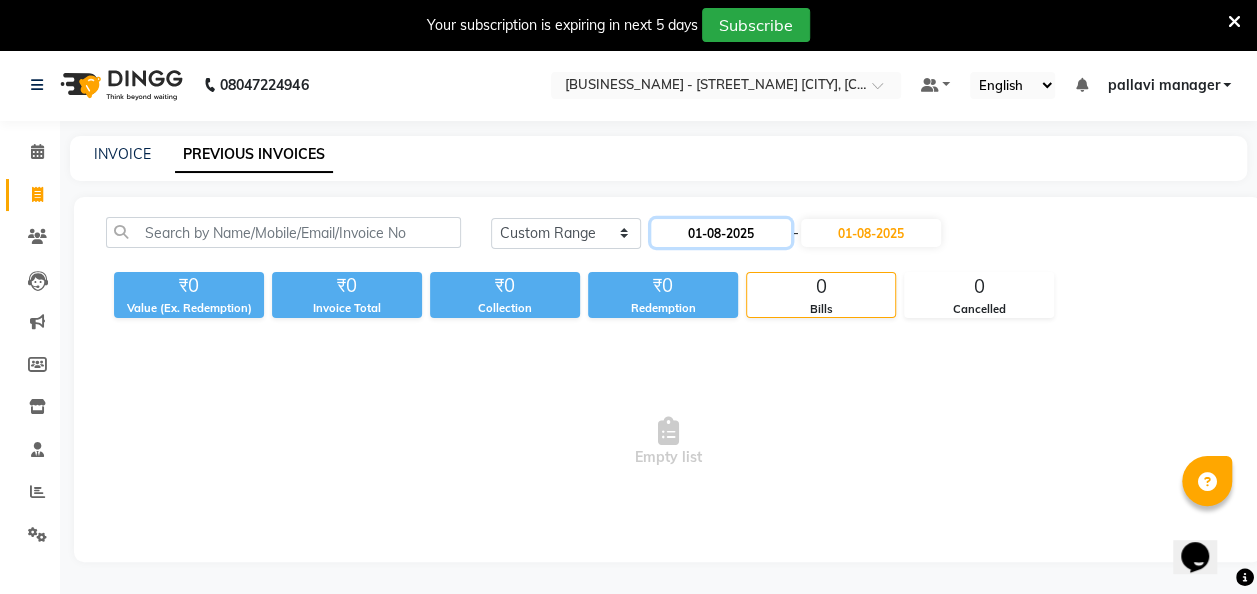 click on "01-08-2025" 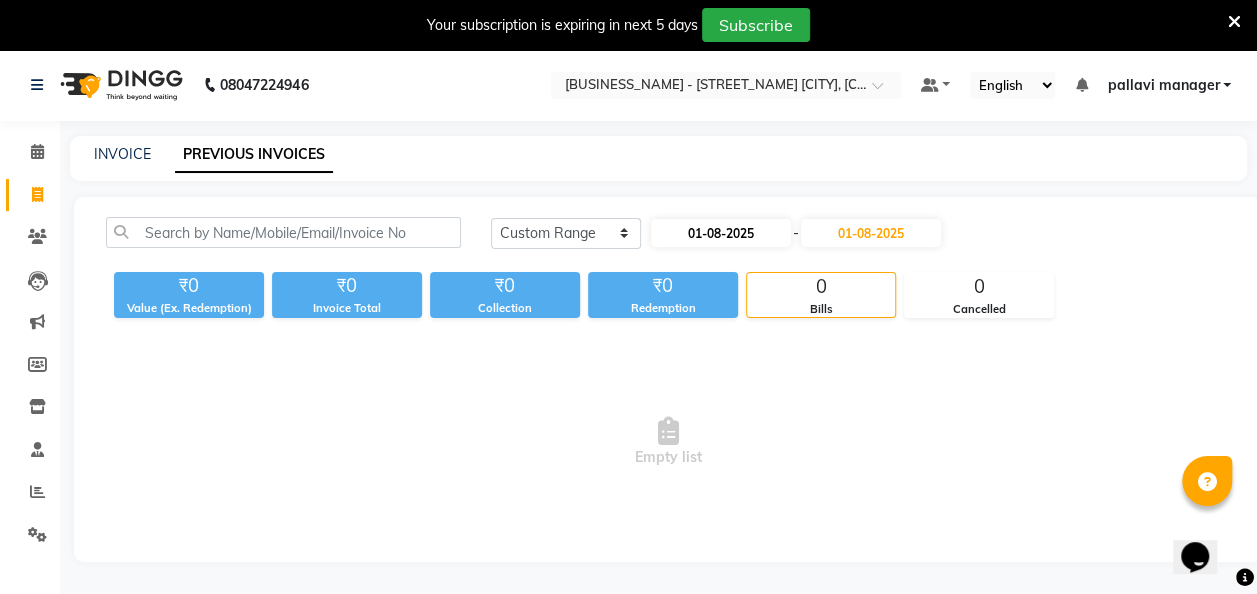select on "8" 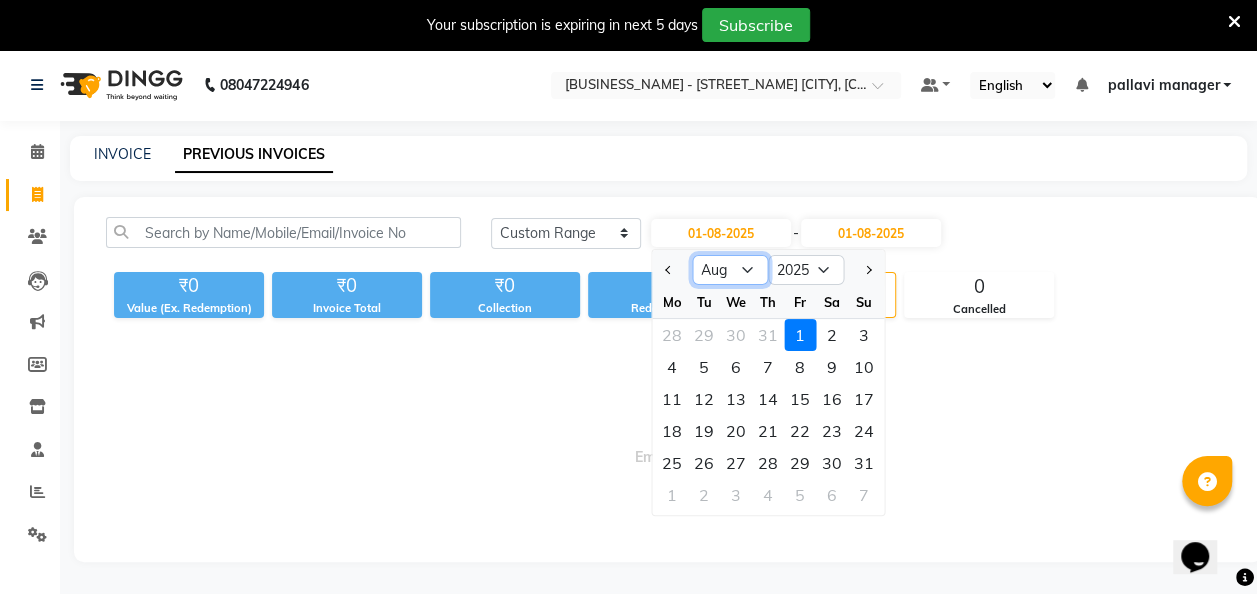 click on "Jan Feb Mar Apr May Jun Jul Aug Sep Oct Nov Dec" 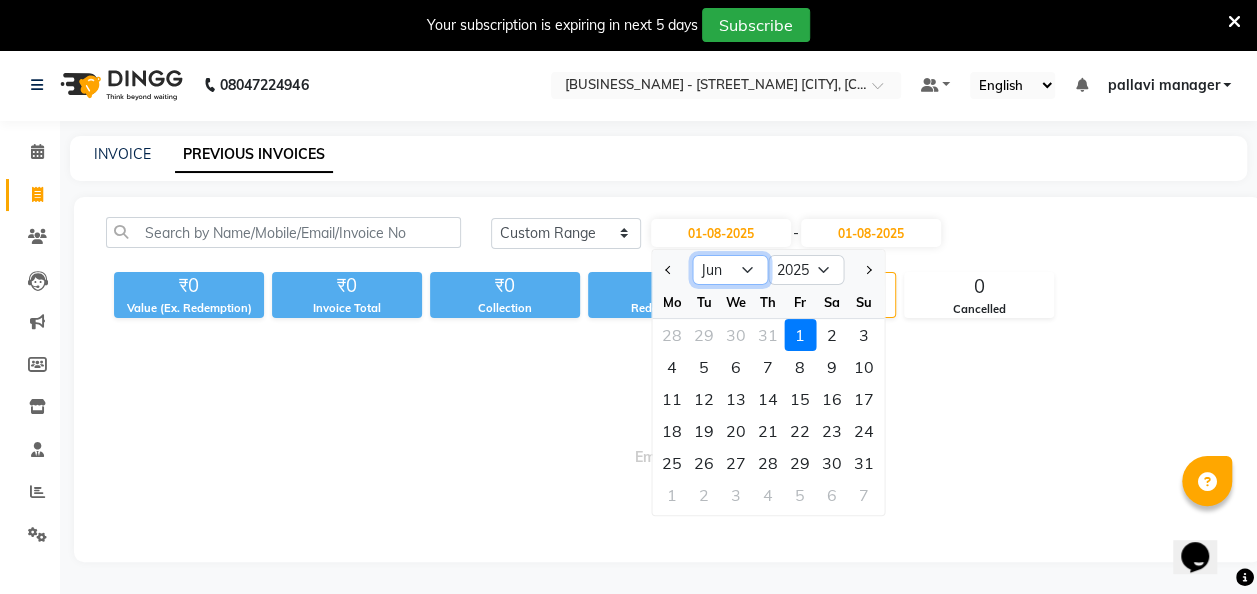 click on "Jan Feb Mar Apr May Jun Jul Aug Sep Oct Nov Dec" 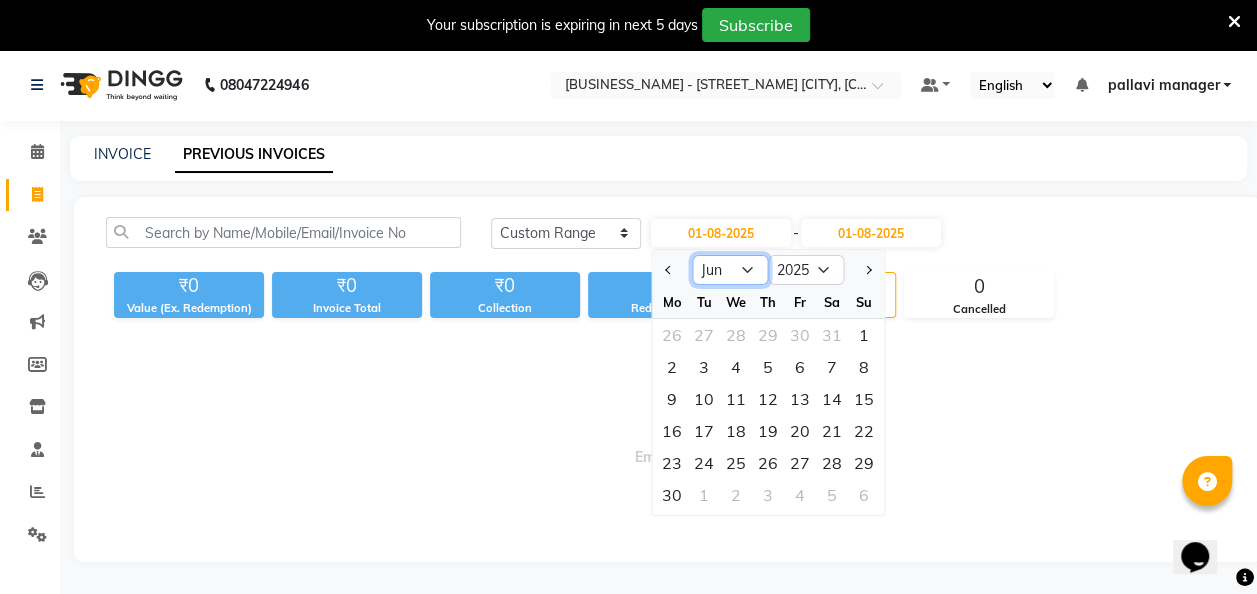 click on "Jan Feb Mar Apr May Jun Jul Aug Sep Oct Nov Dec" 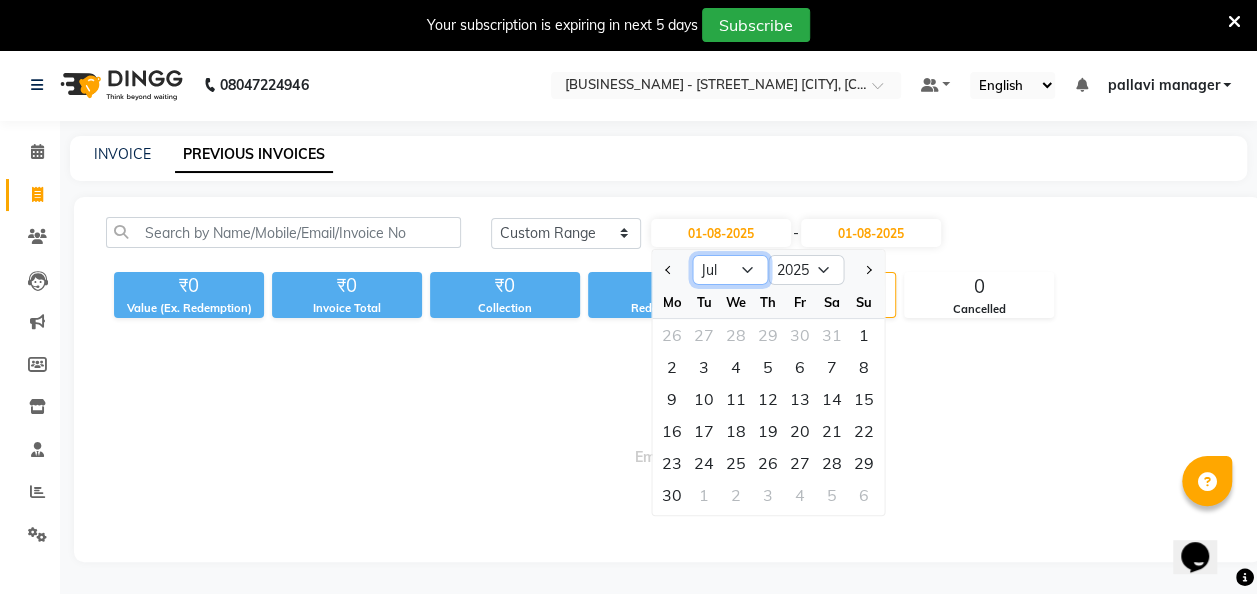 click on "Jan Feb Mar Apr May Jun Jul Aug Sep Oct Nov Dec" 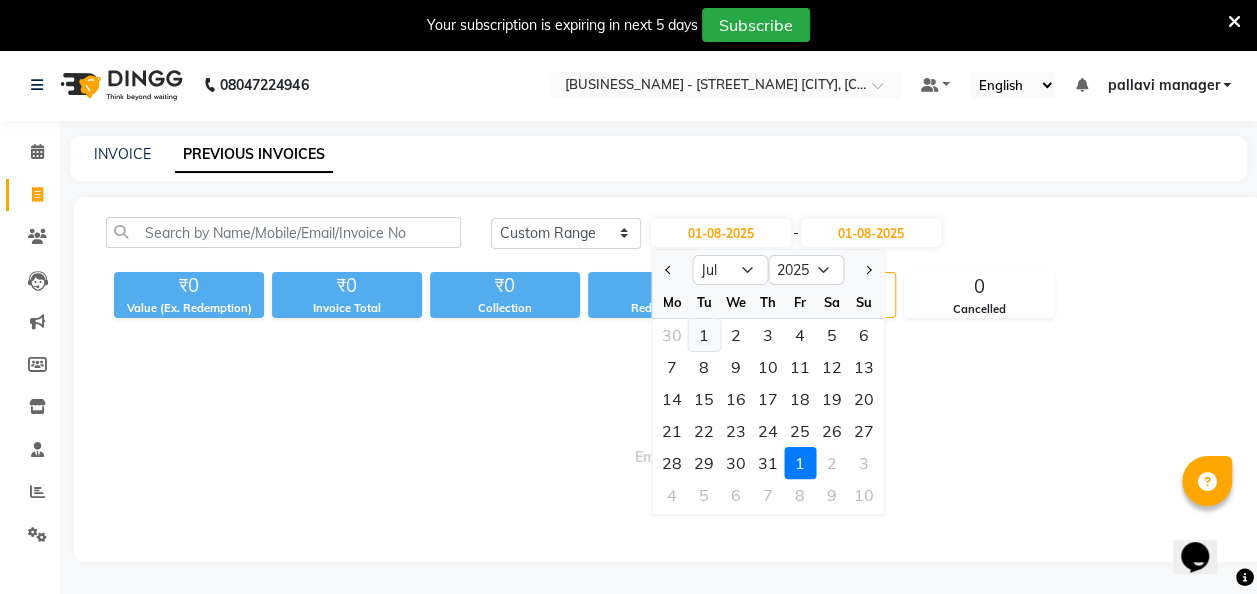 click on "1" 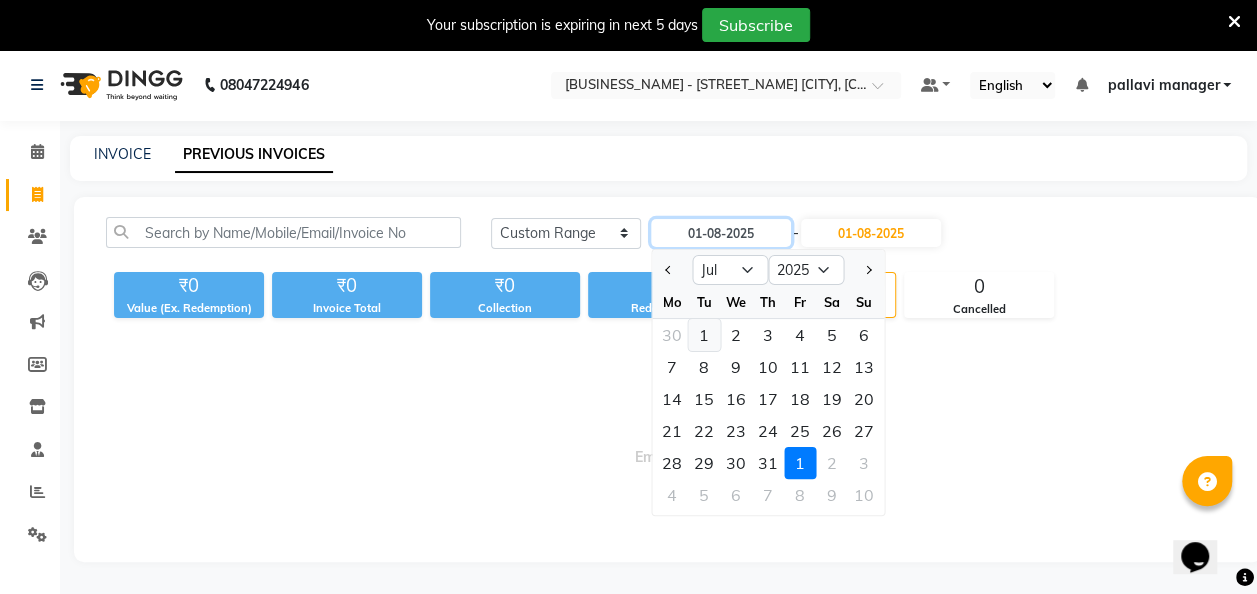 type on "01-07-2025" 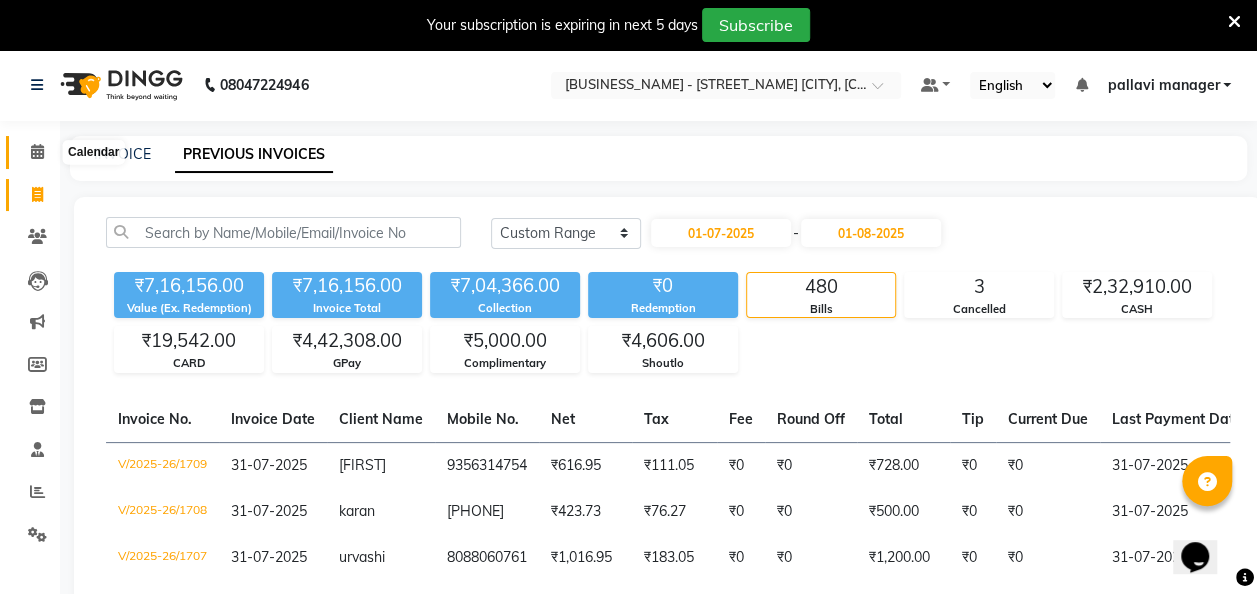 click 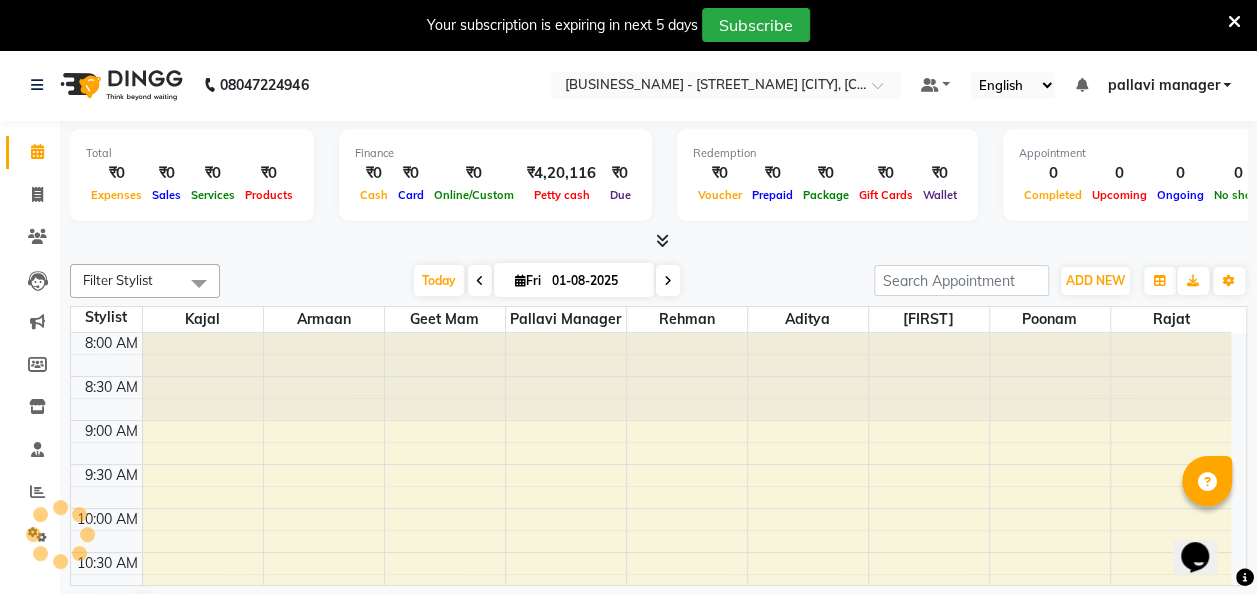 scroll, scrollTop: 0, scrollLeft: 0, axis: both 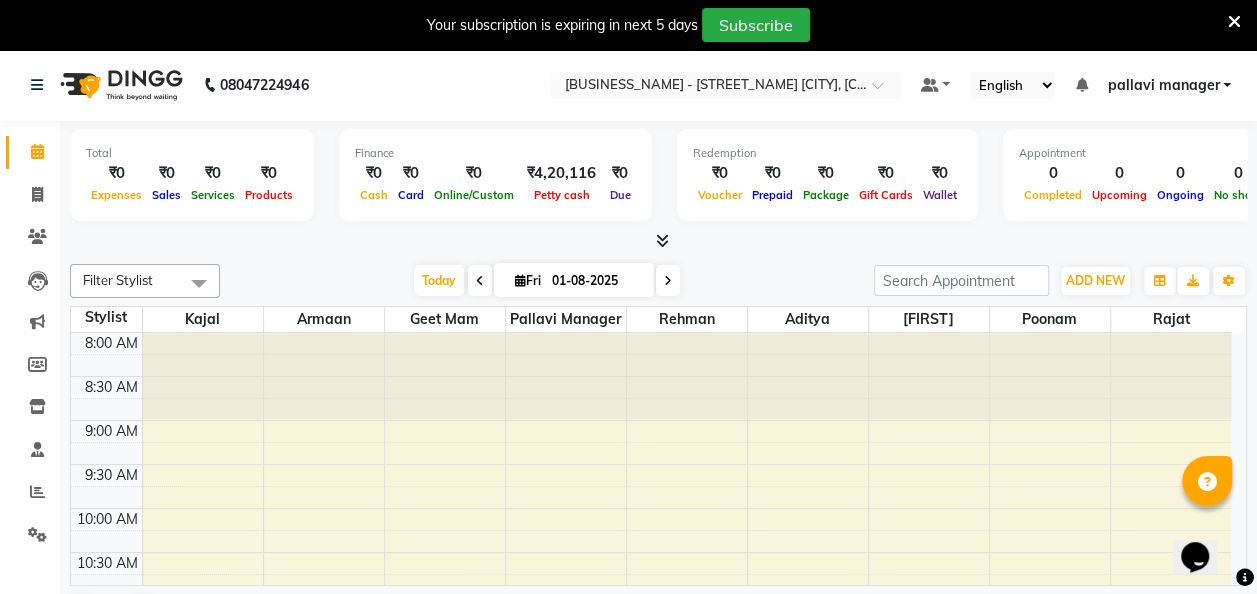 click on "Today  Fri 01-08-2025" at bounding box center [547, 281] 